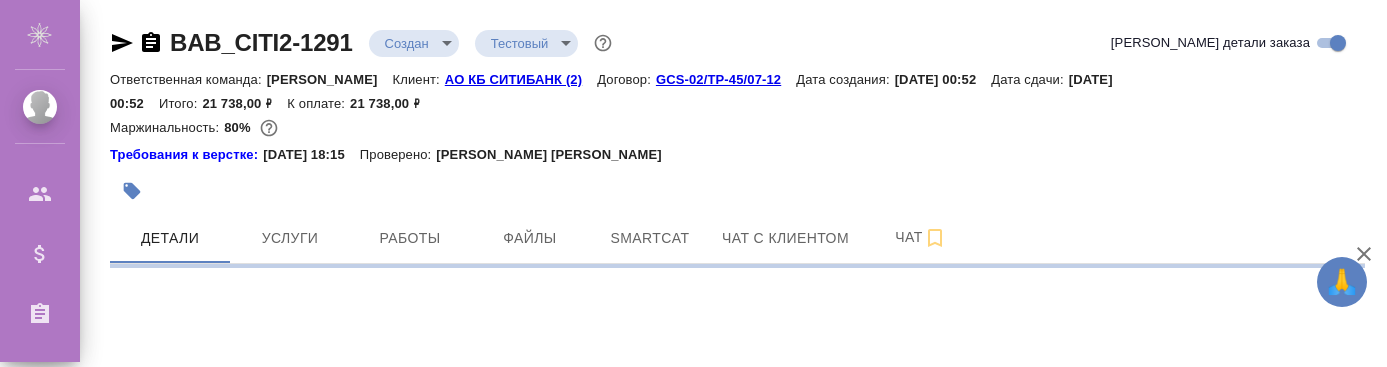 scroll, scrollTop: 0, scrollLeft: 0, axis: both 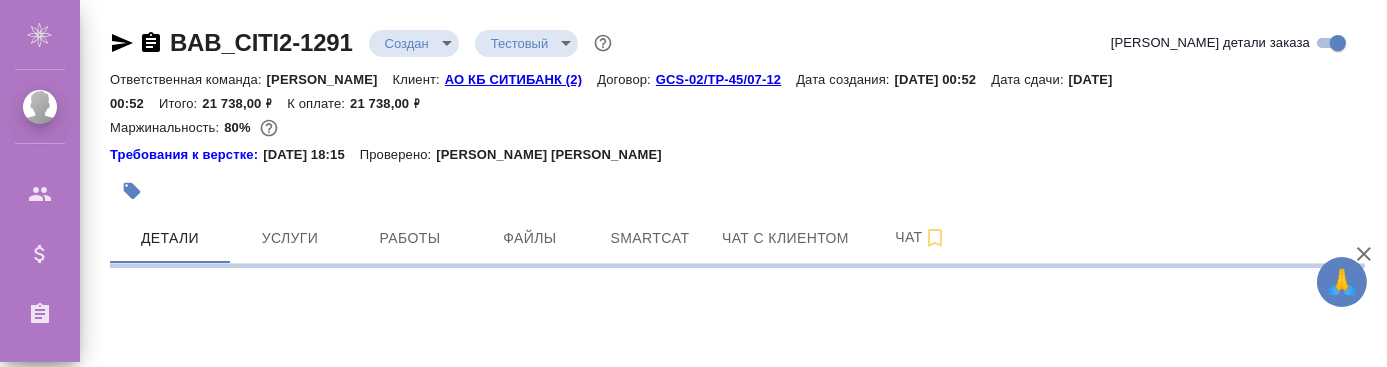 select on "RU" 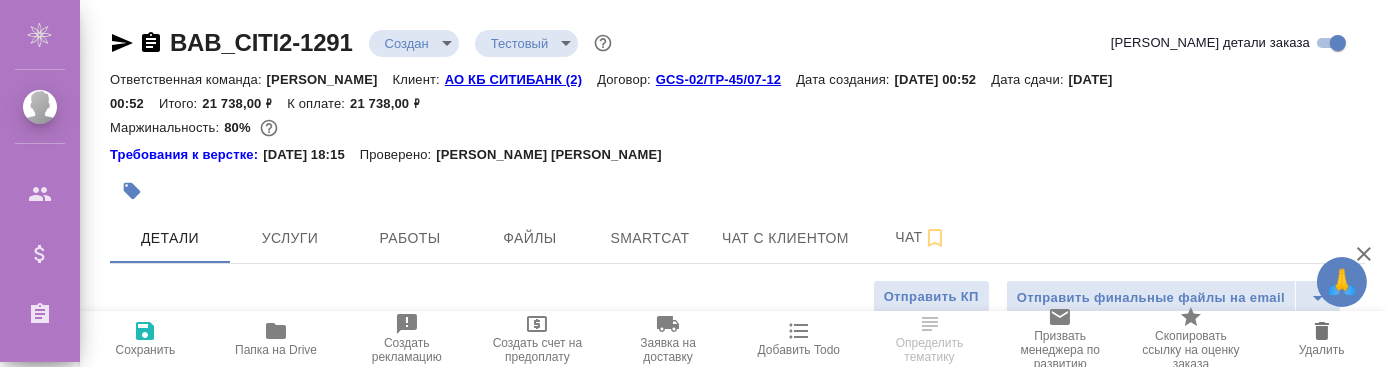 type on "x" 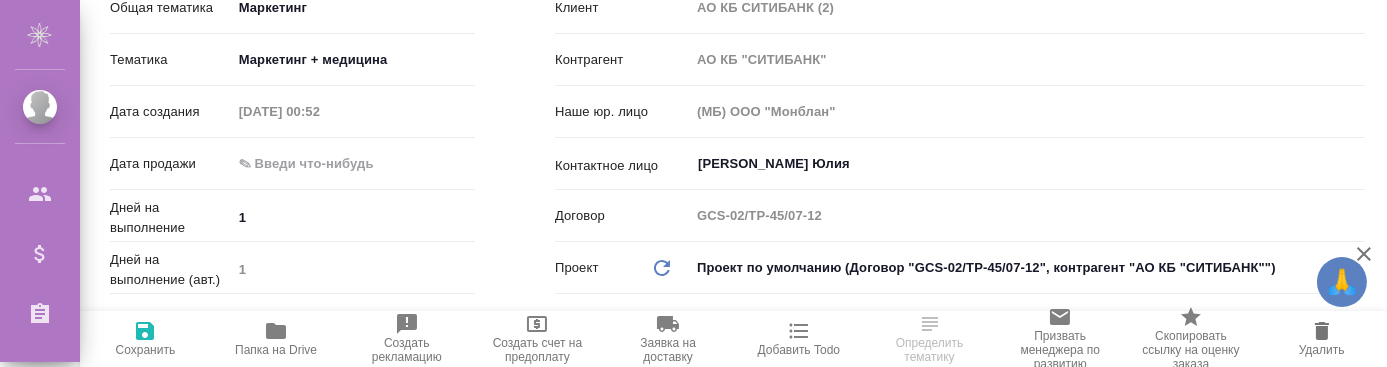 scroll, scrollTop: 432, scrollLeft: 0, axis: vertical 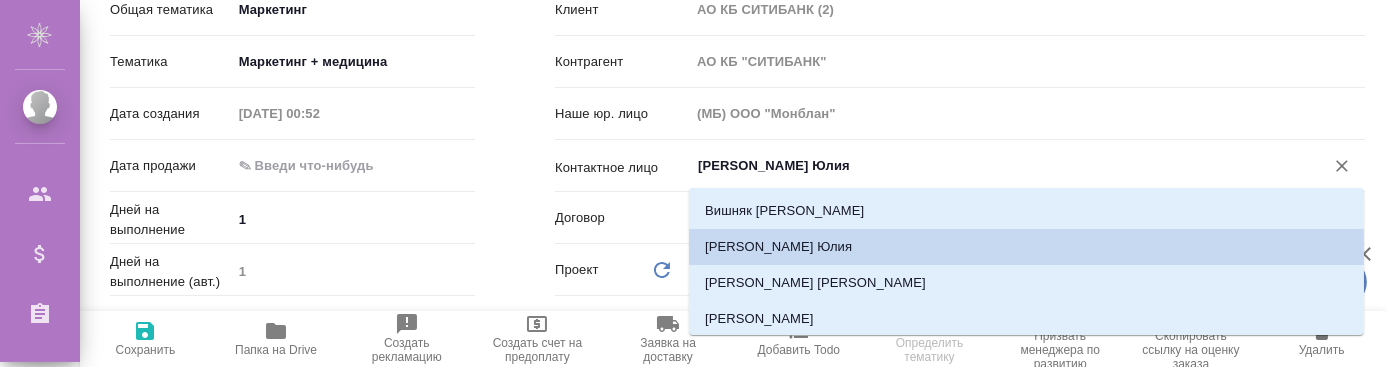 click on "[PERSON_NAME] Юлия" at bounding box center (994, 166) 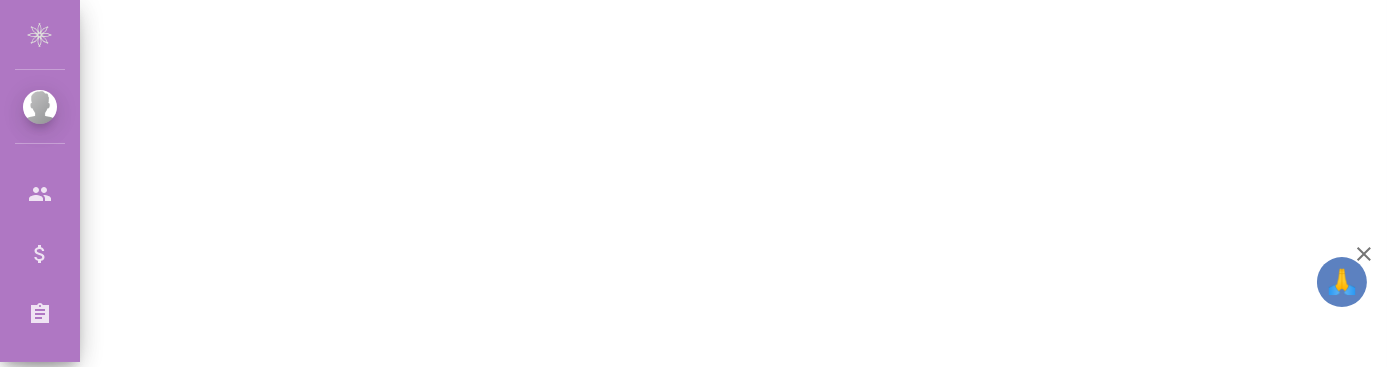 select on "RU" 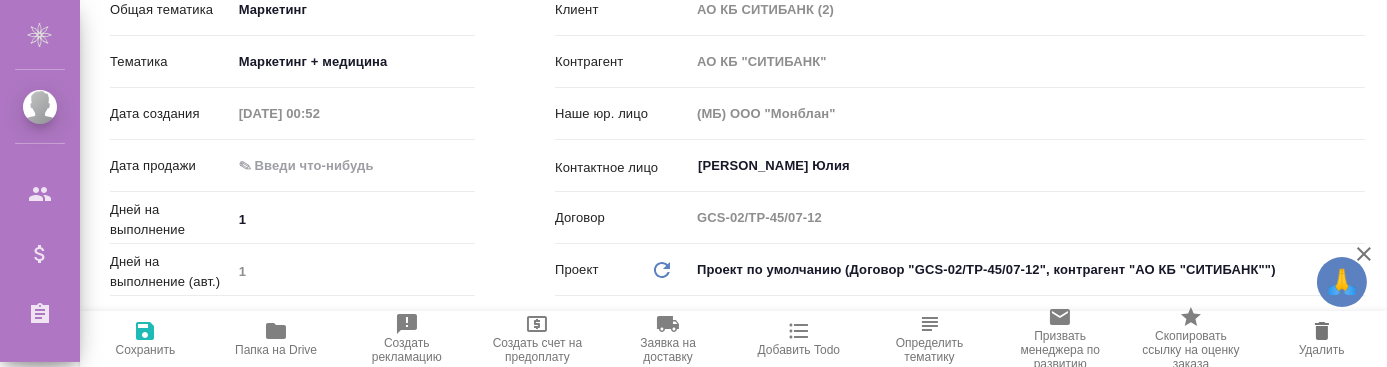 type on "x" 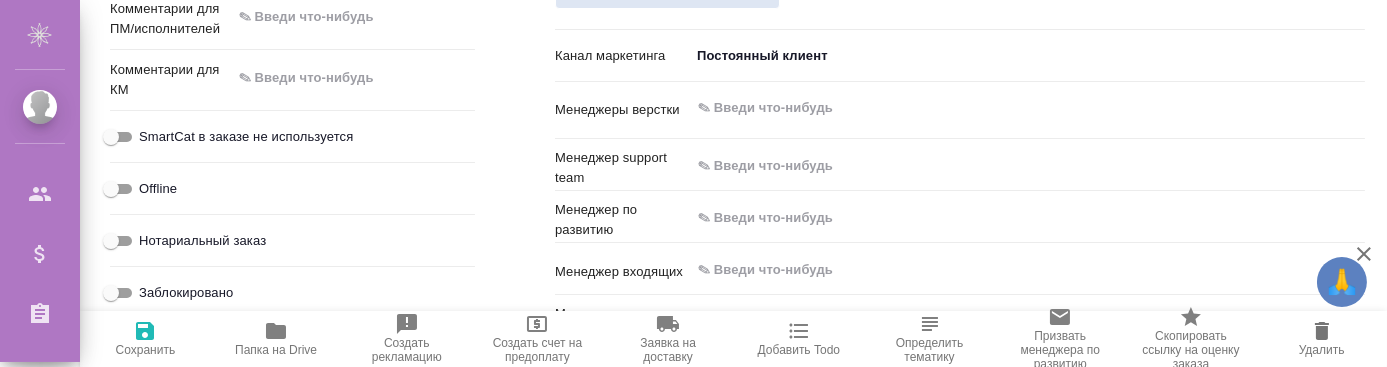 scroll, scrollTop: 1300, scrollLeft: 0, axis: vertical 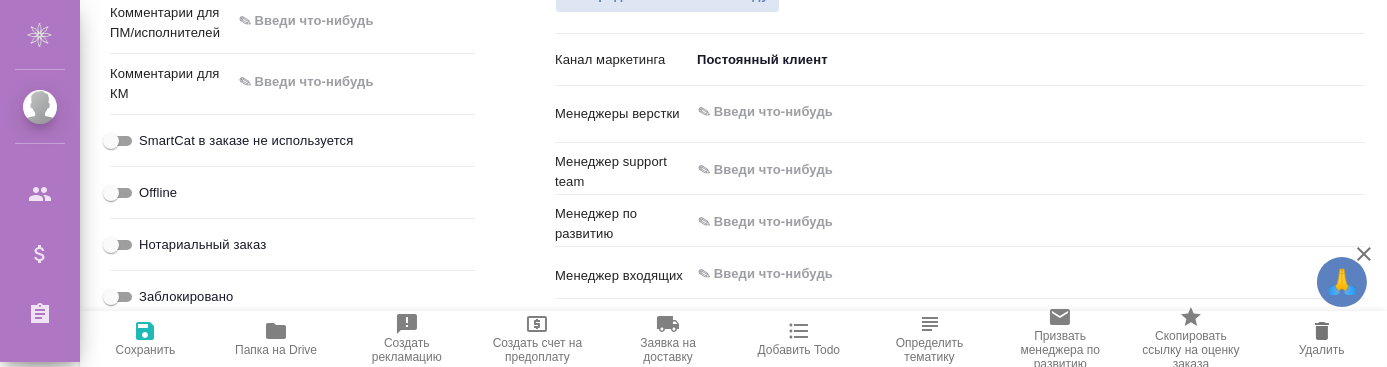 click on "​" at bounding box center (1027, 112) 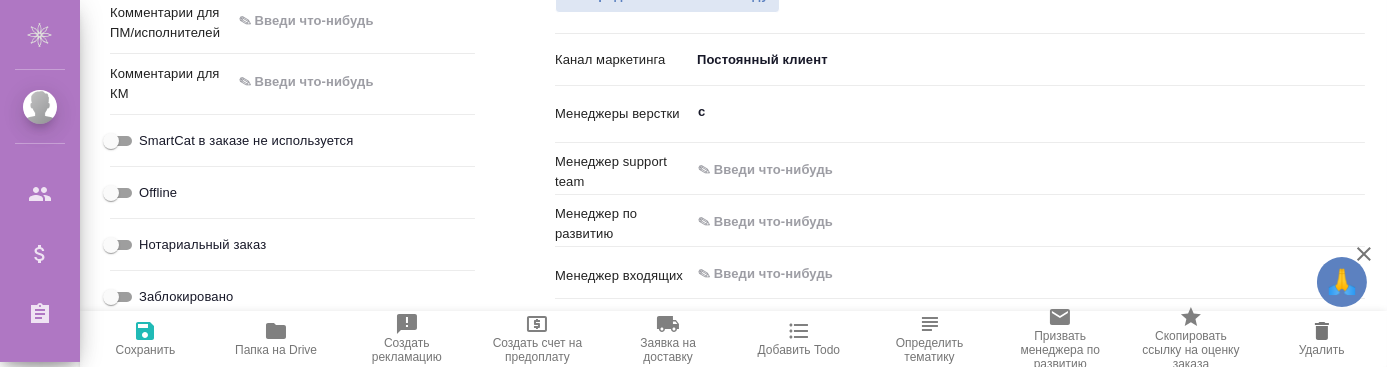 click on "с ​" at bounding box center [1027, 112] 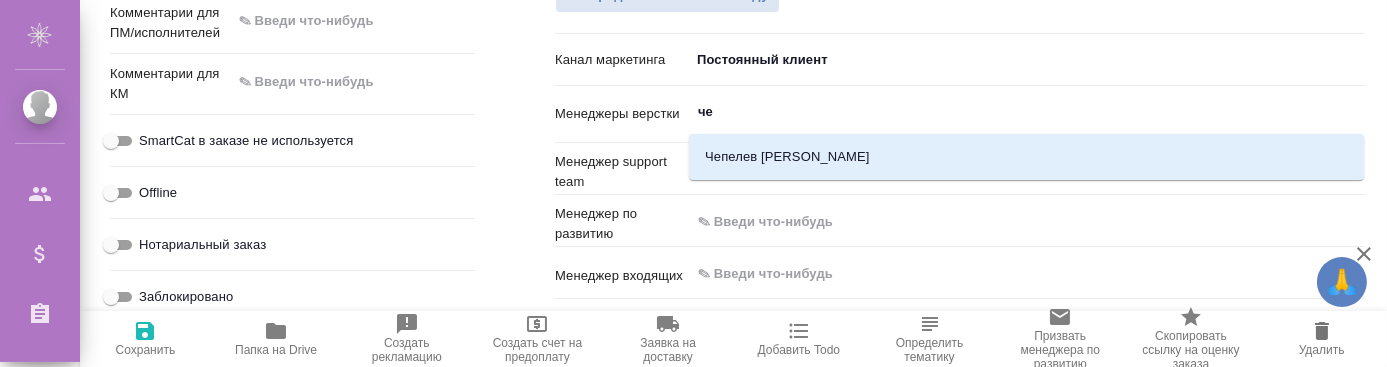 type on "чеп" 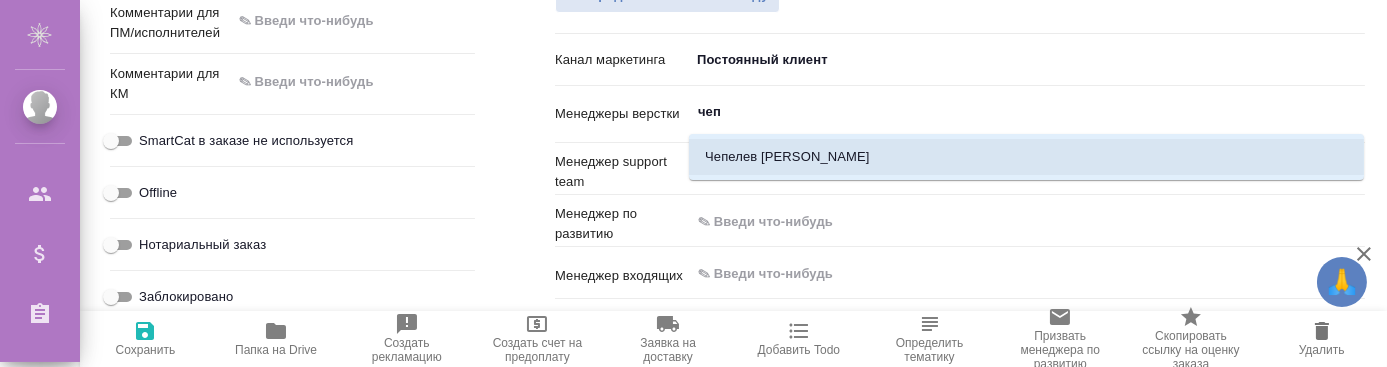 click on "Чепелев [PERSON_NAME]" at bounding box center [1026, 157] 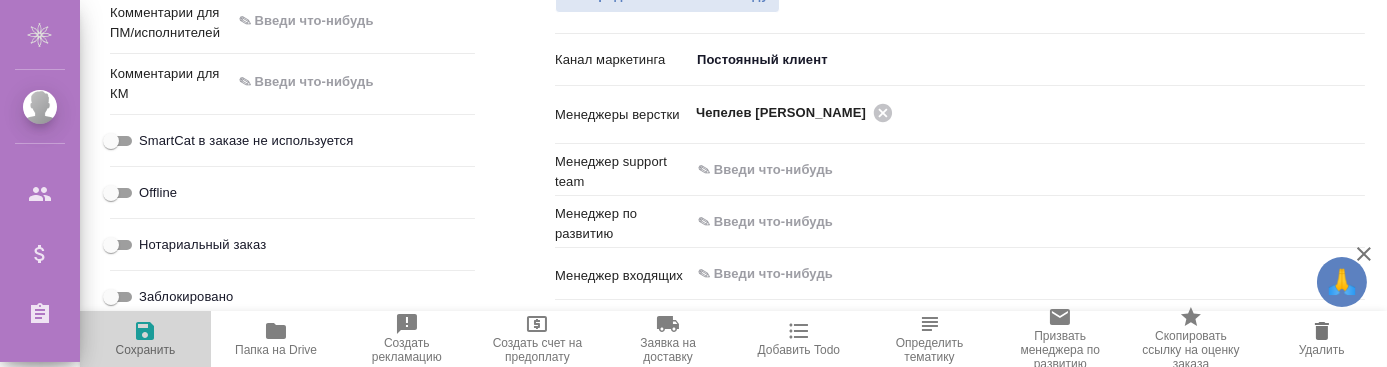 click 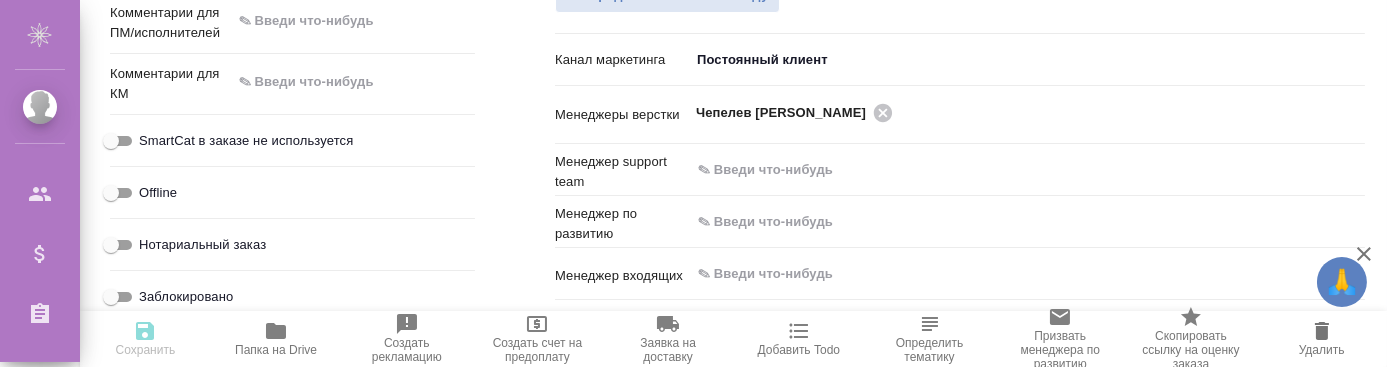 type on "x" 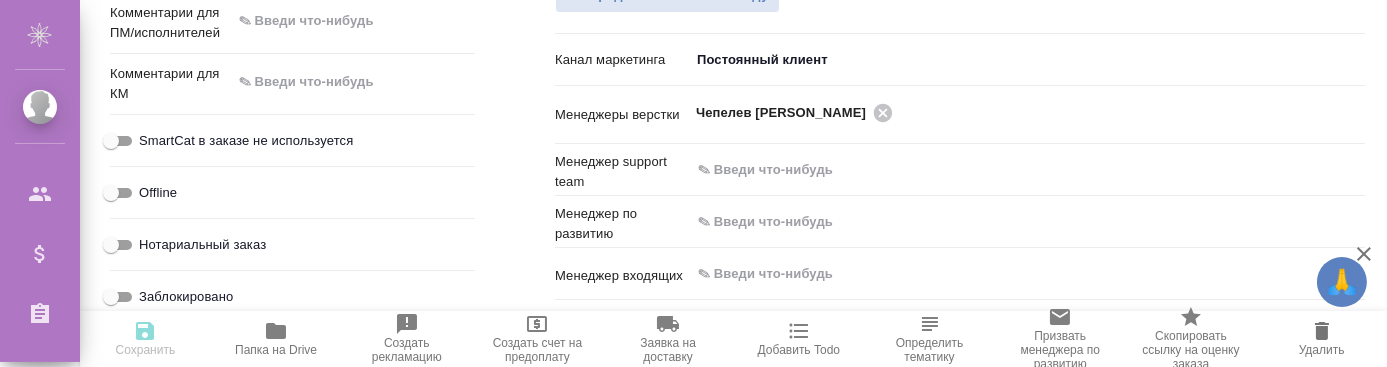 type on "x" 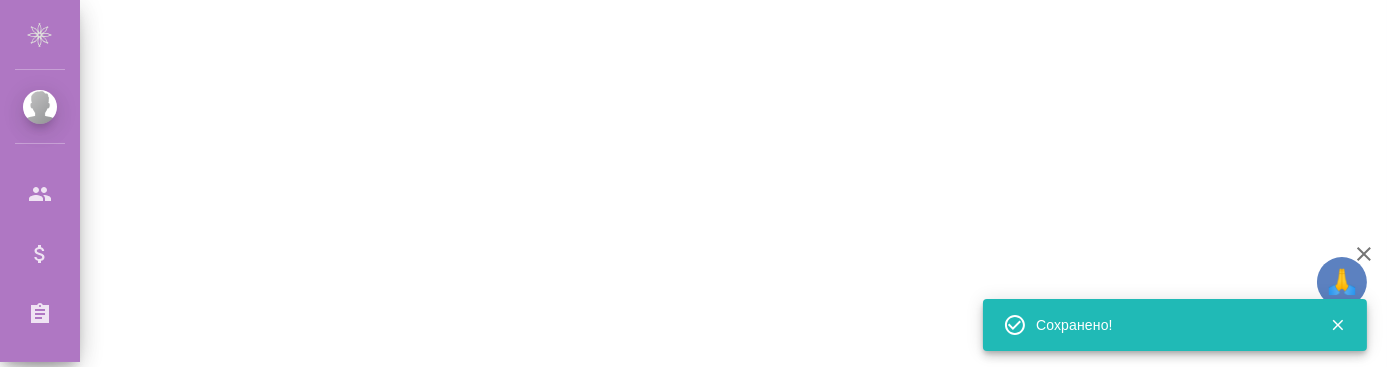 select on "RU" 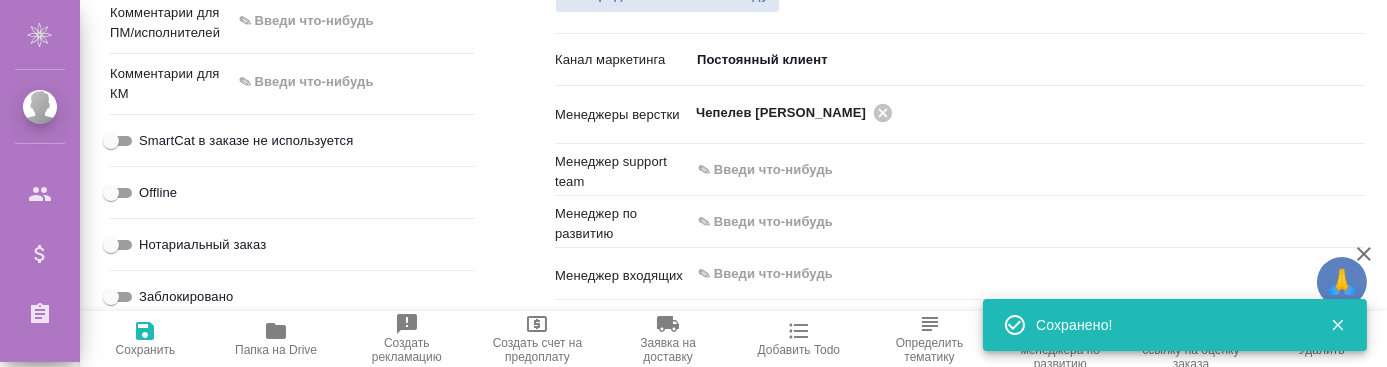 type on "x" 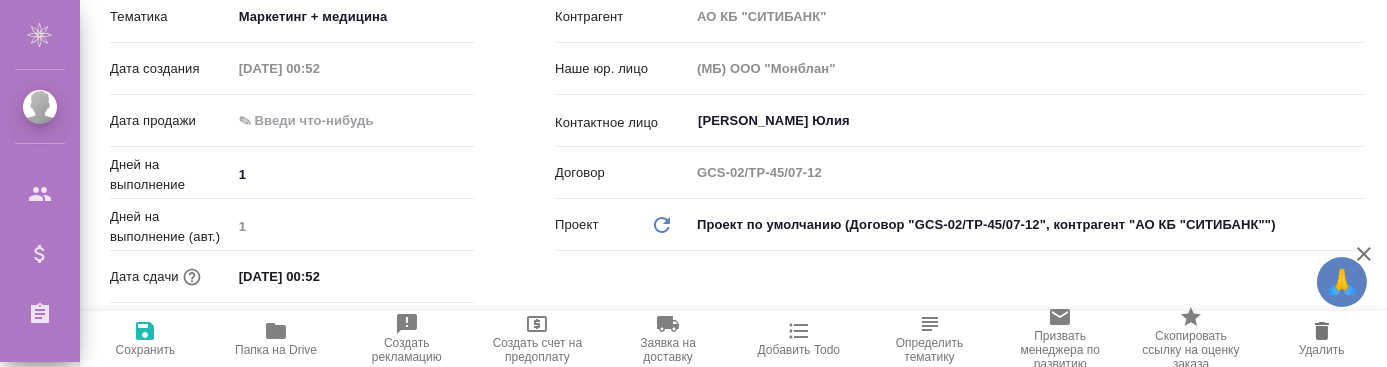 scroll, scrollTop: 0, scrollLeft: 0, axis: both 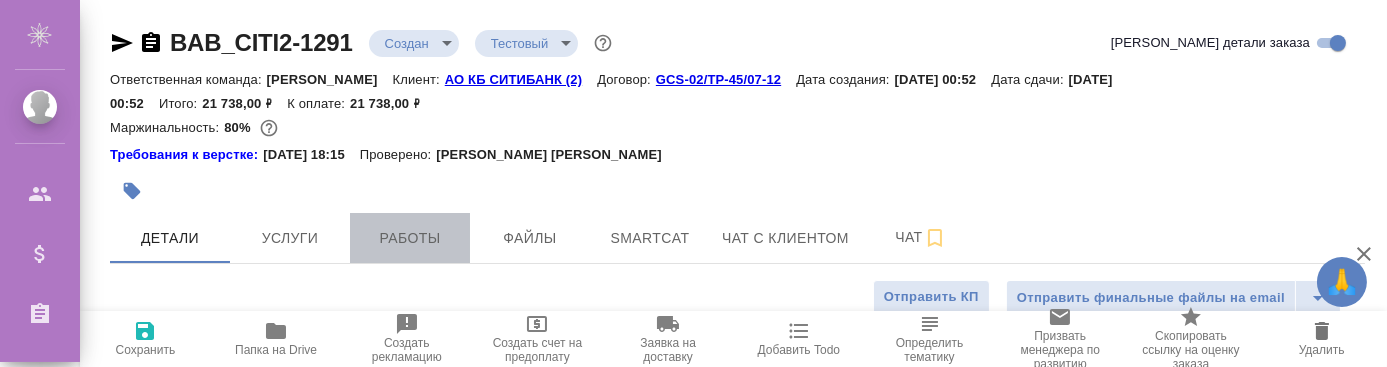 click on "Работы" at bounding box center (410, 238) 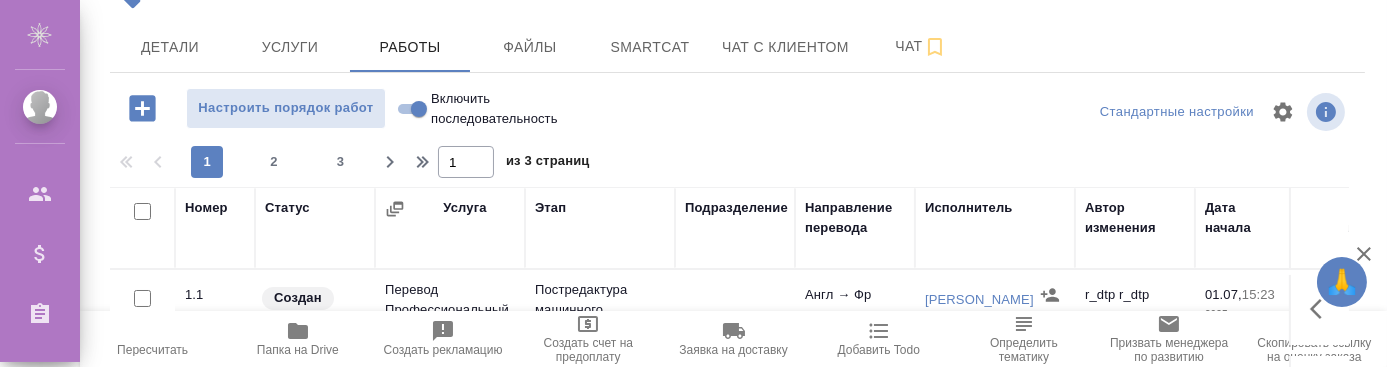 scroll, scrollTop: 512, scrollLeft: 0, axis: vertical 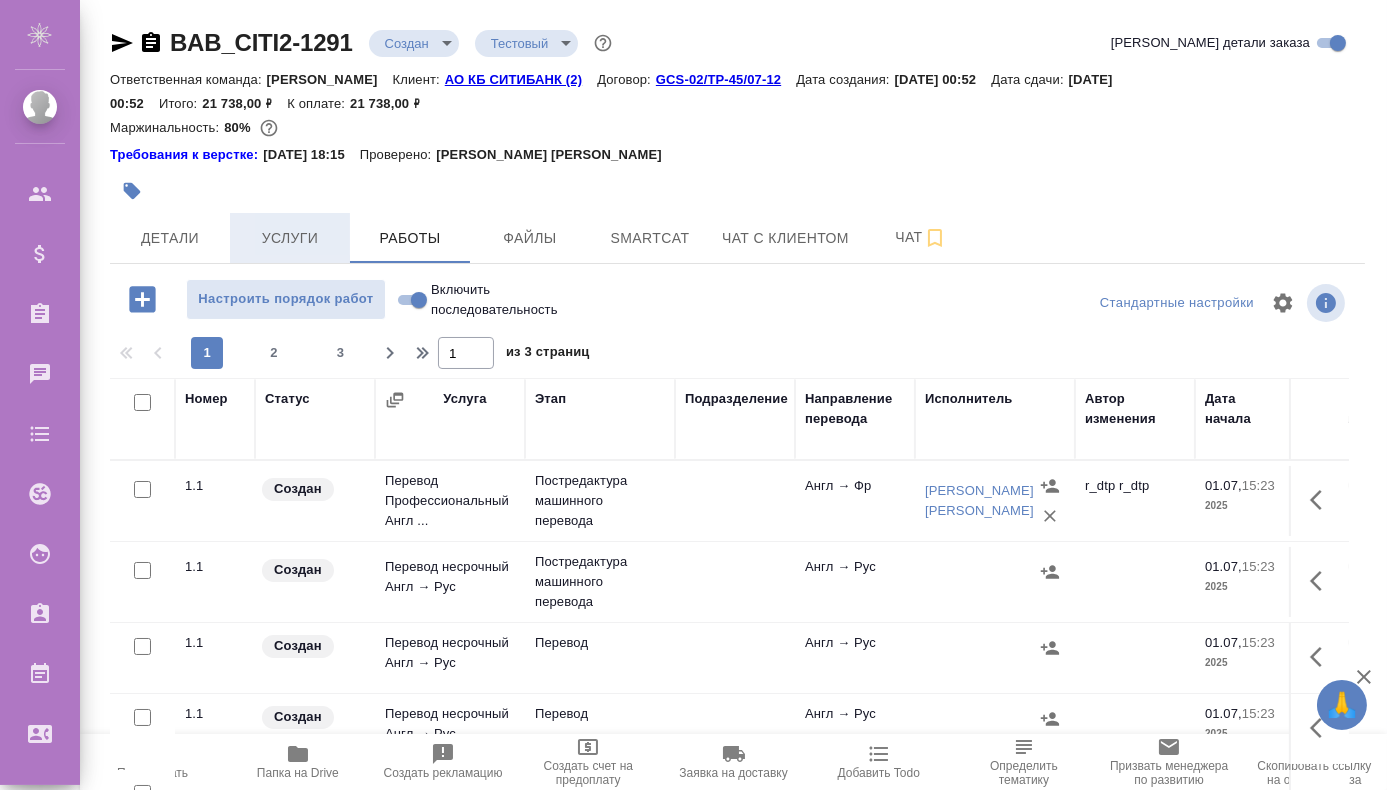 click on "Услуги" at bounding box center (290, 238) 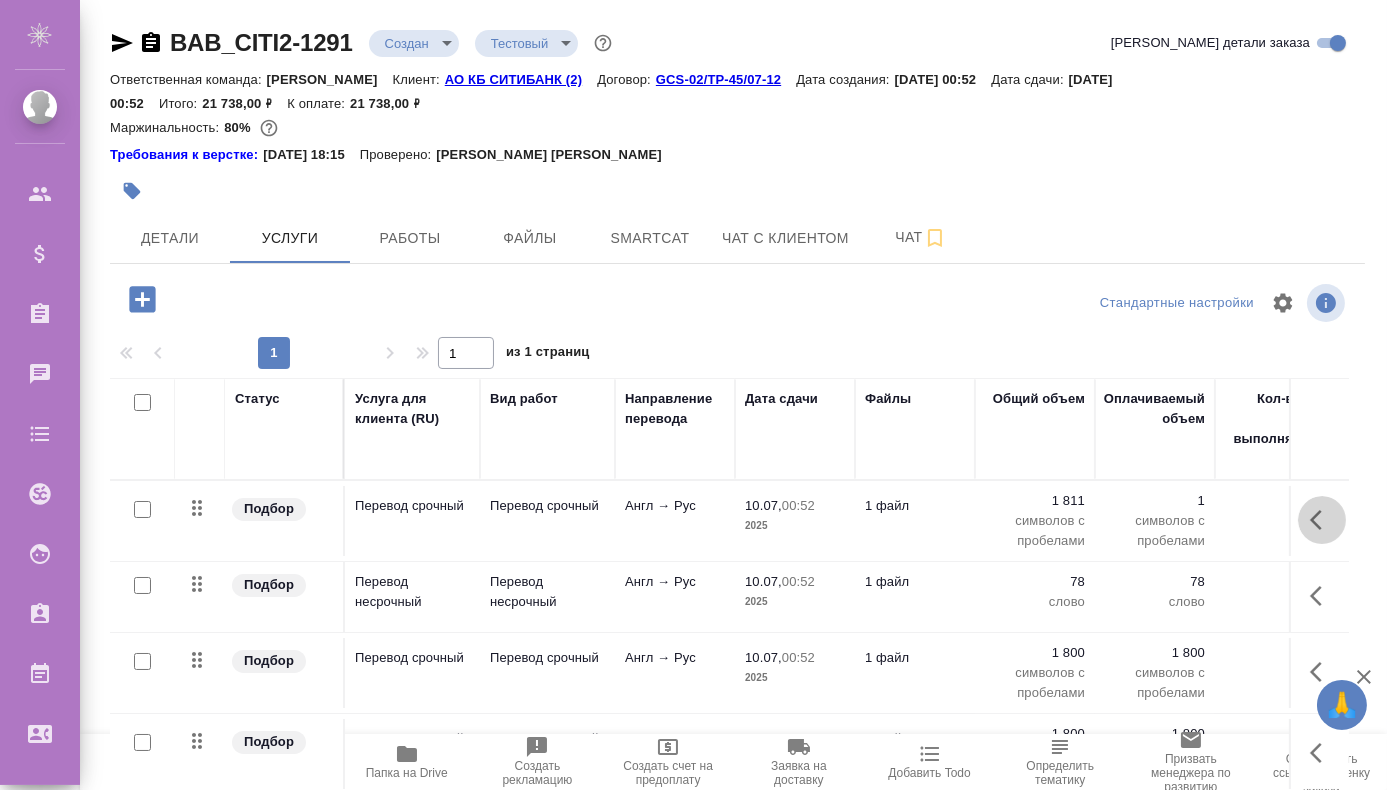 click 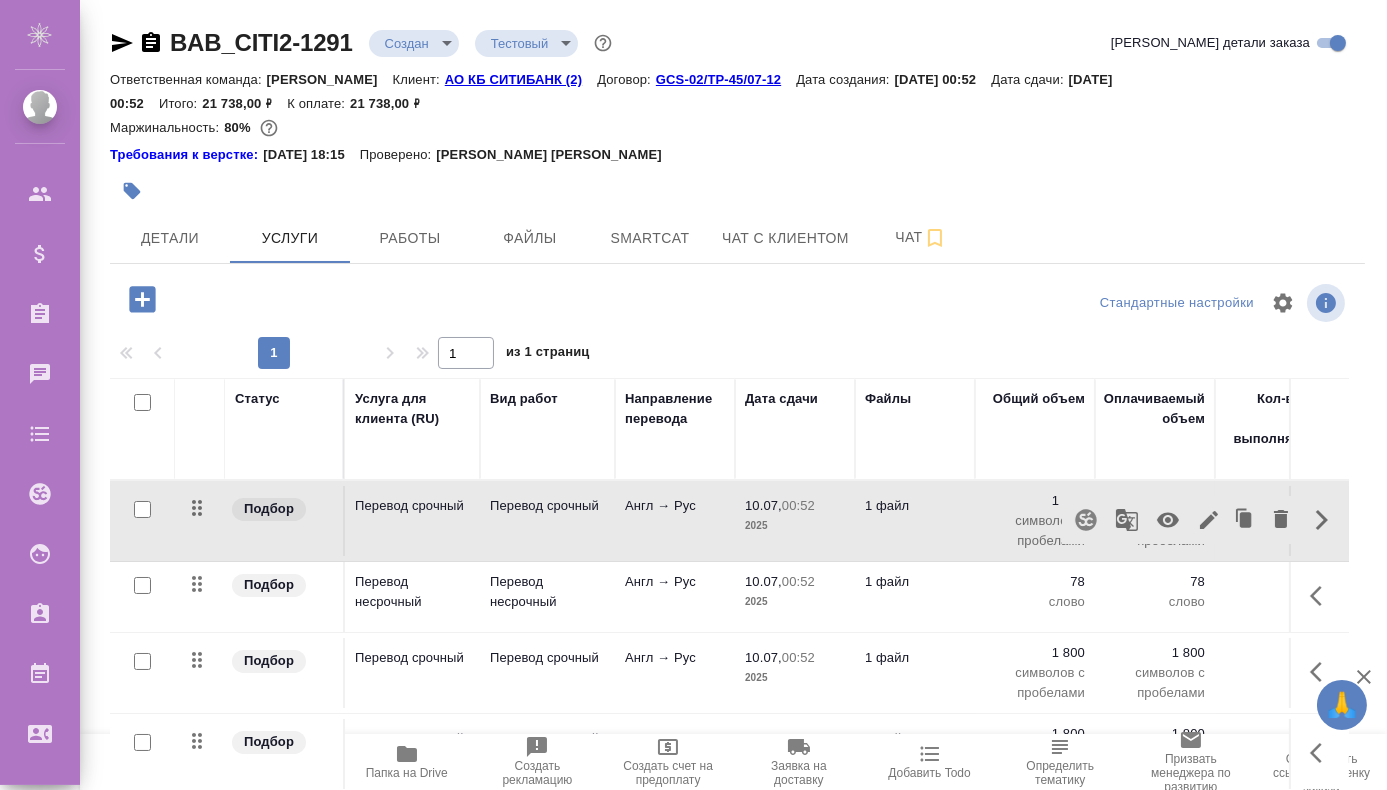 click 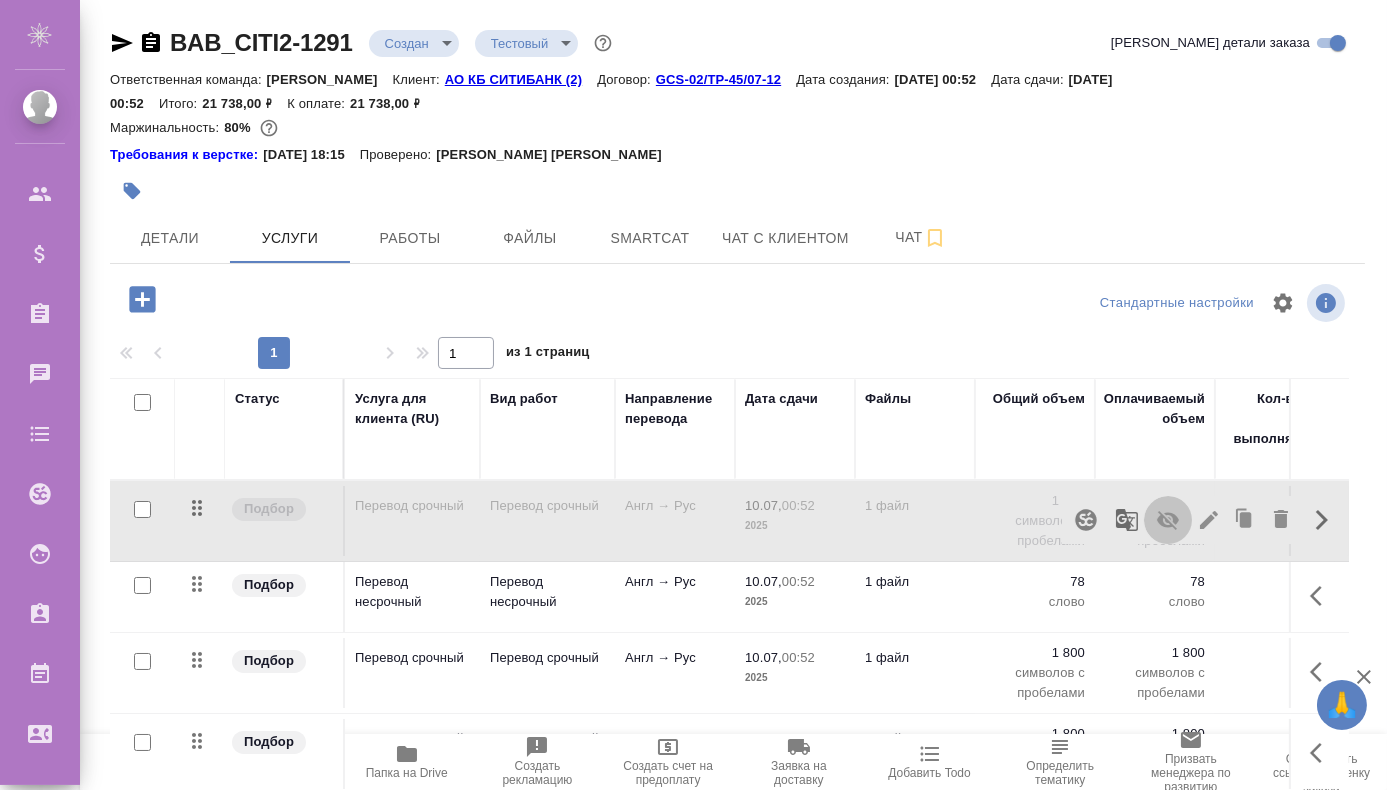 click 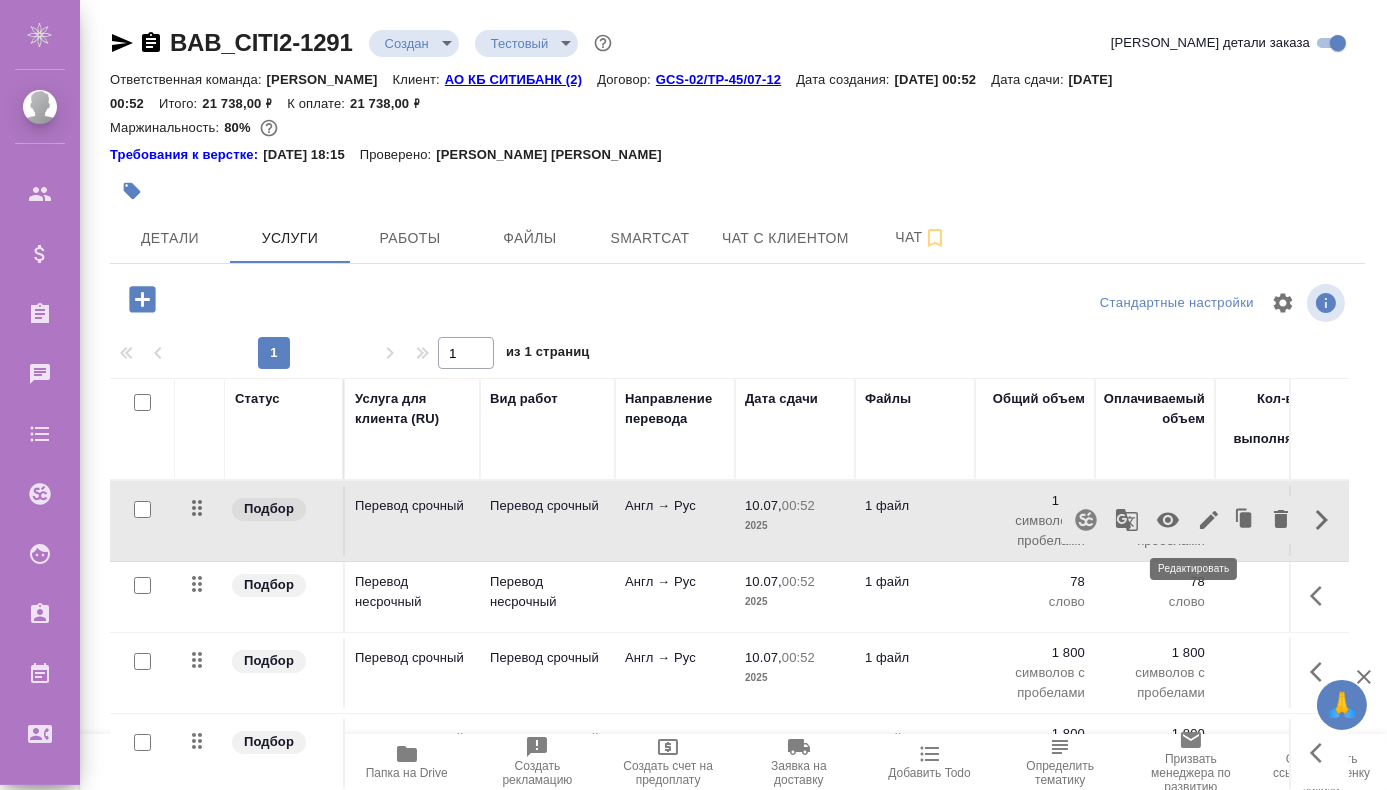 click at bounding box center [1209, 520] 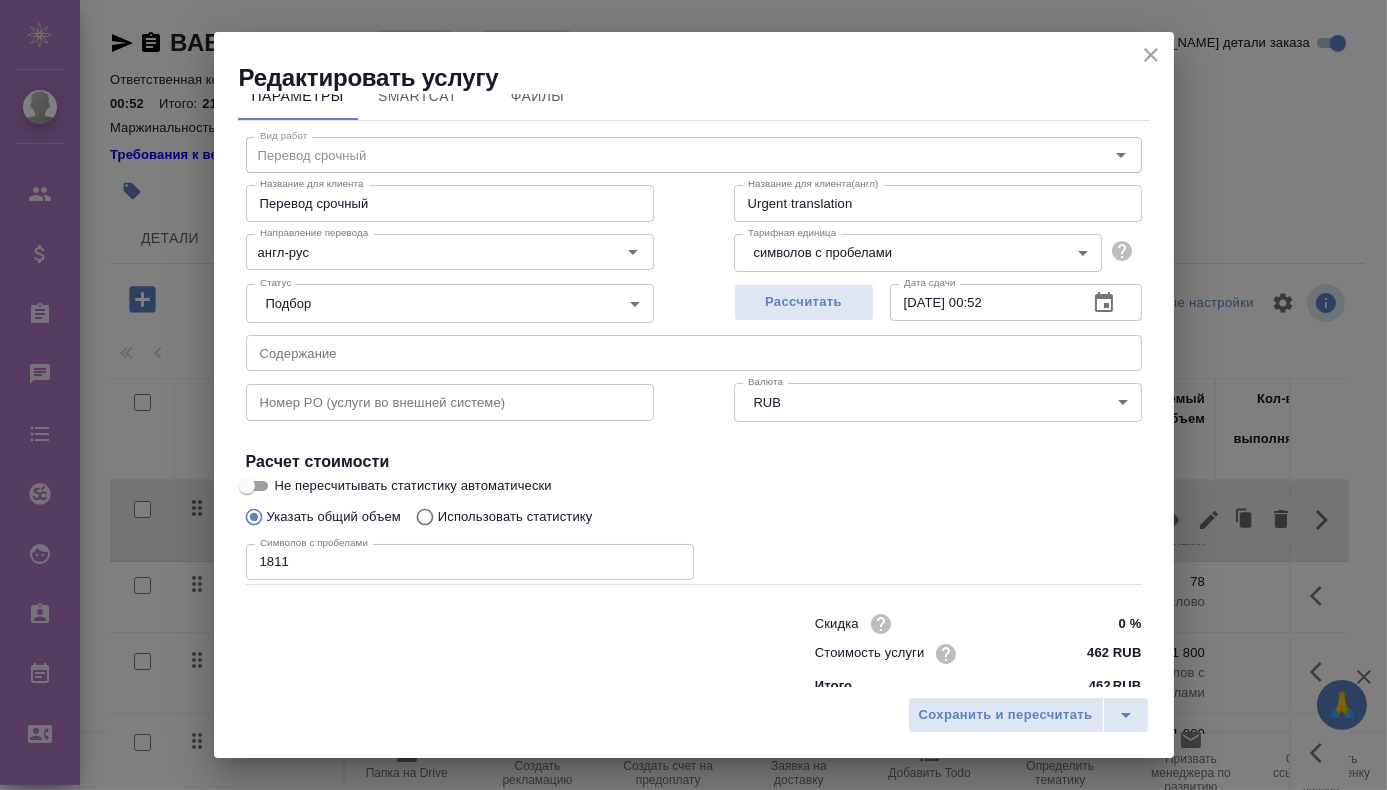 scroll, scrollTop: 47, scrollLeft: 0, axis: vertical 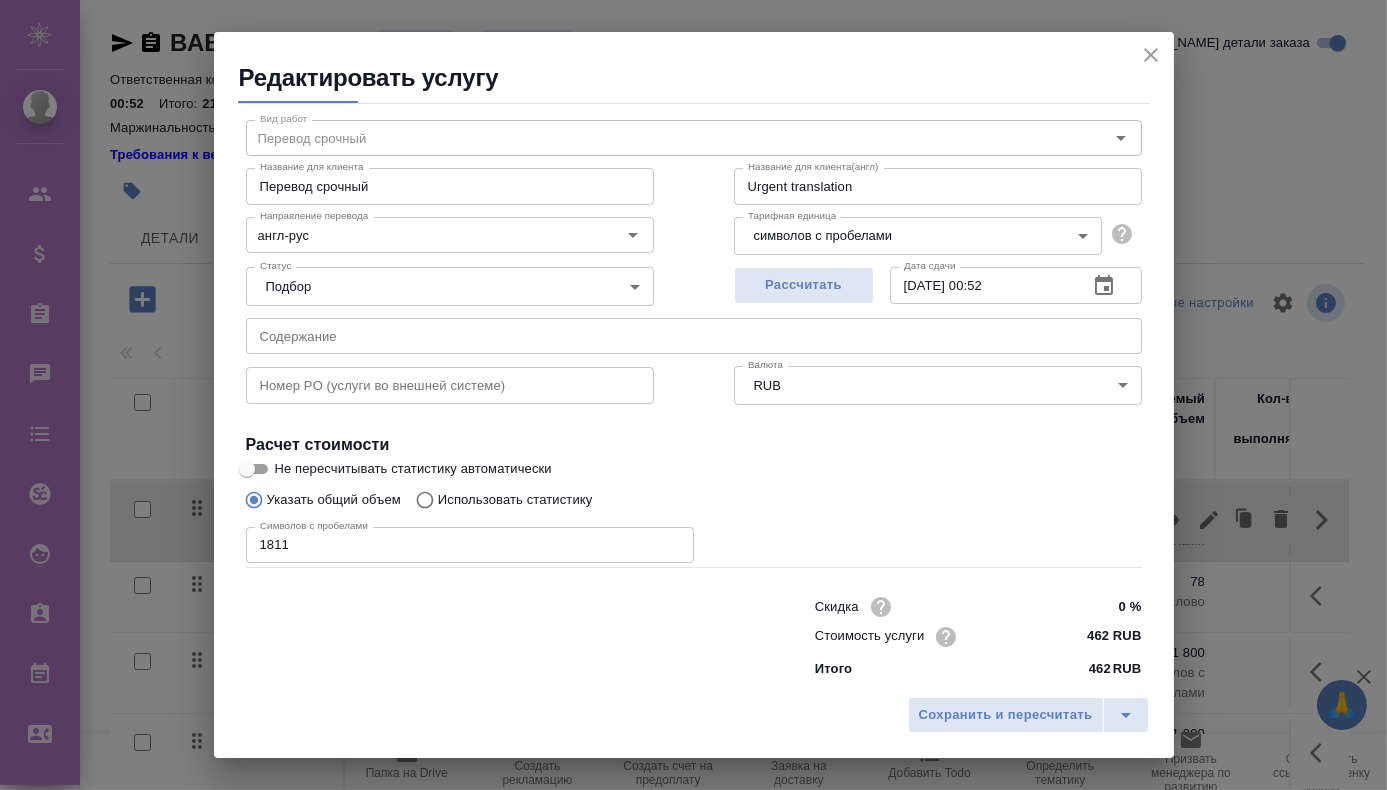 click on "Использовать статистику" at bounding box center [499, 500] 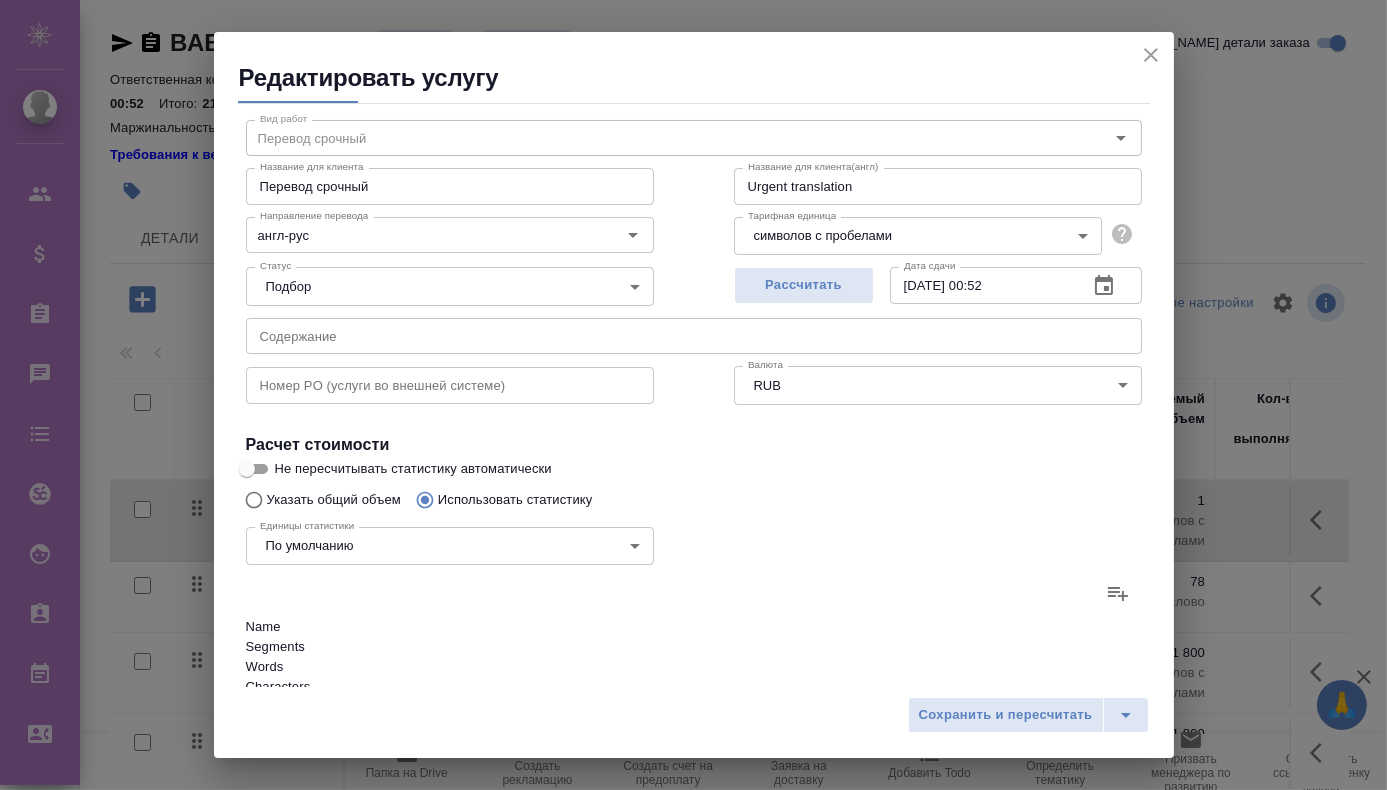 click on "Единицы статистики По умолчанию default Единицы статистики" at bounding box center [450, 544] 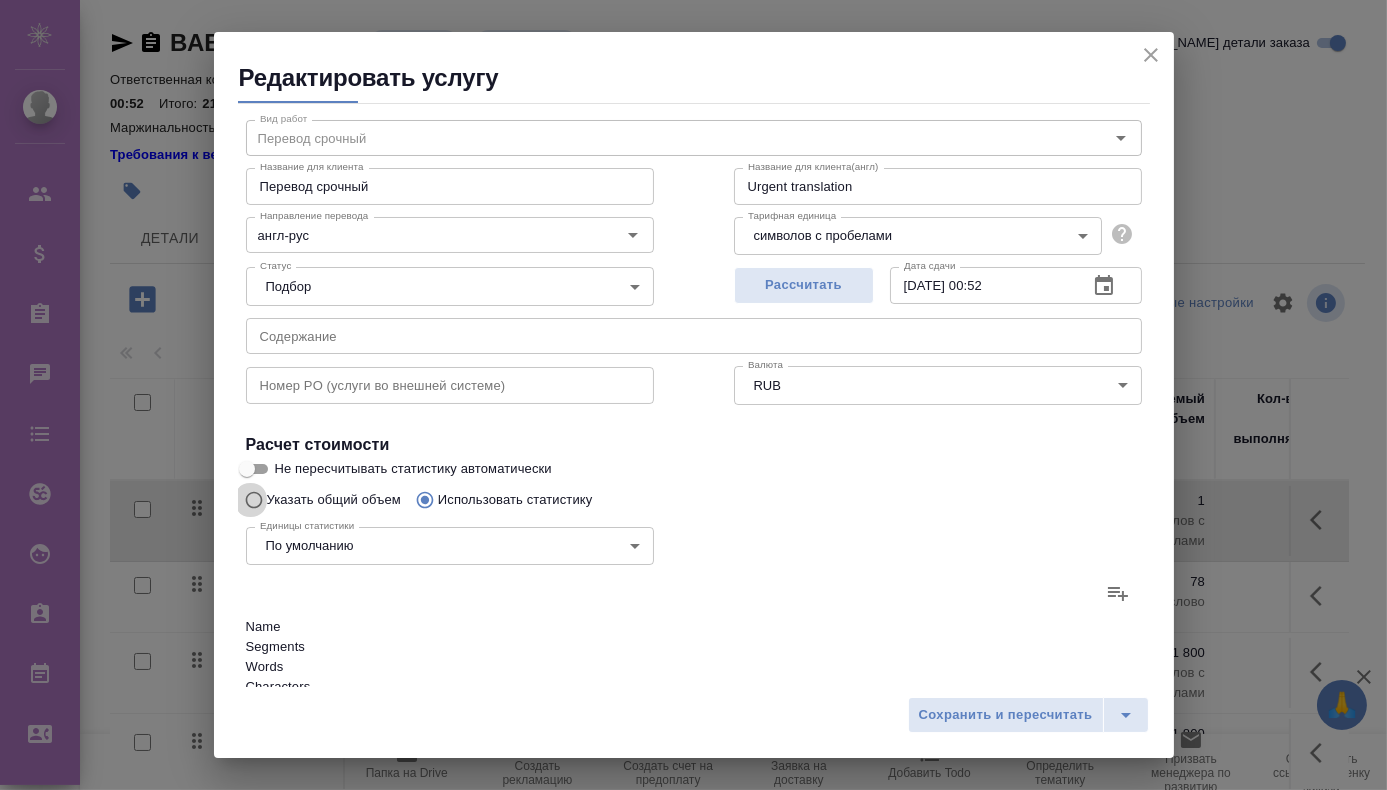 click on "Указать общий объем" at bounding box center [251, 500] 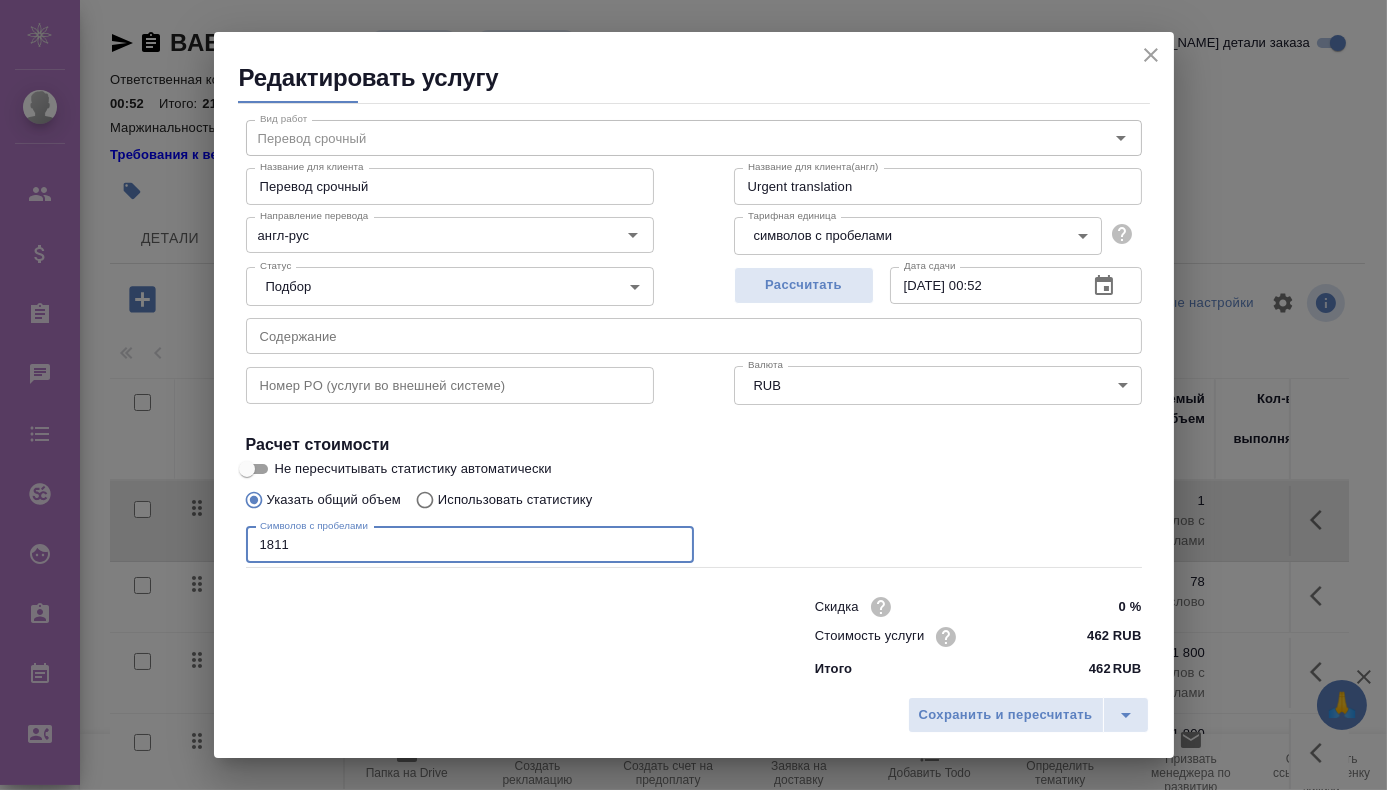 click on "1811" at bounding box center [470, 545] 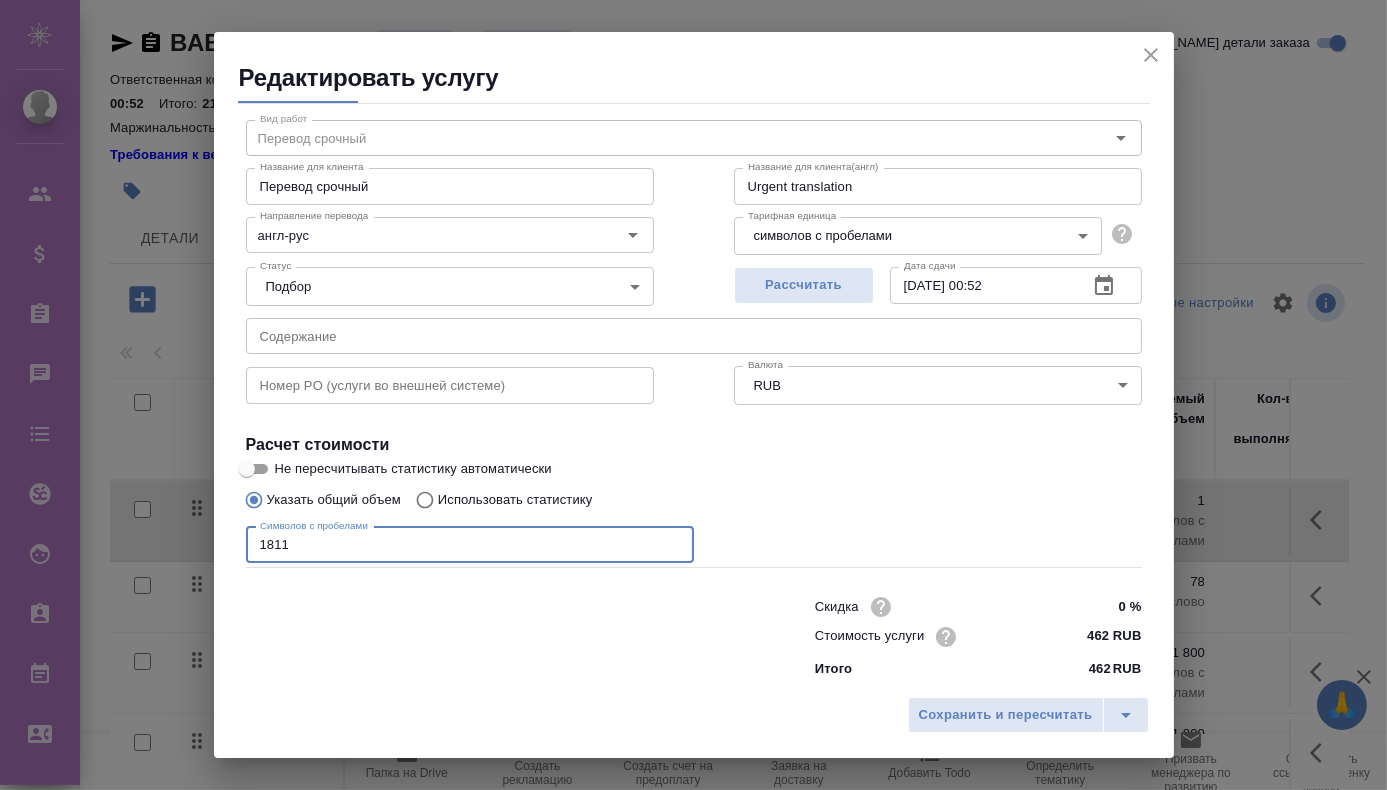 type on "1812" 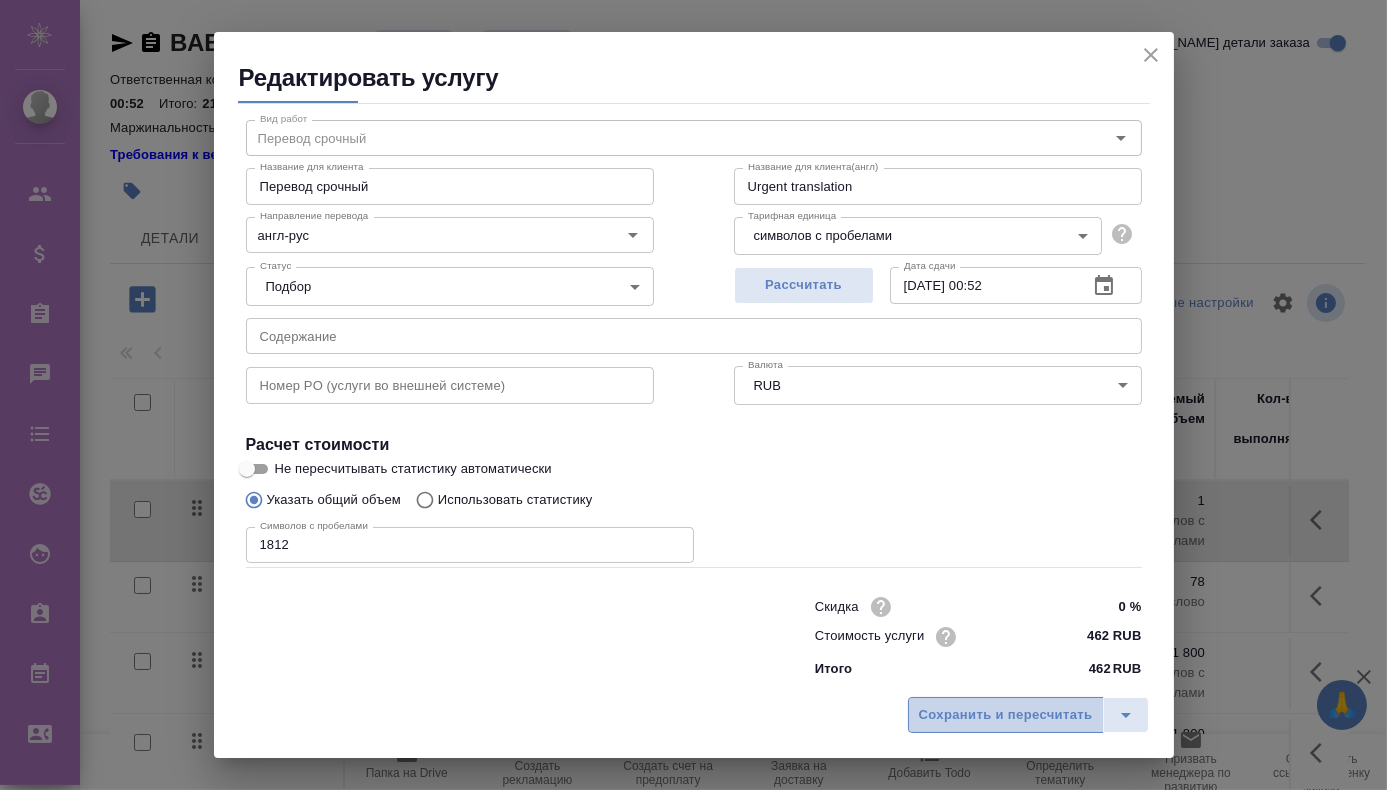 click on "Сохранить и пересчитать" at bounding box center (1006, 715) 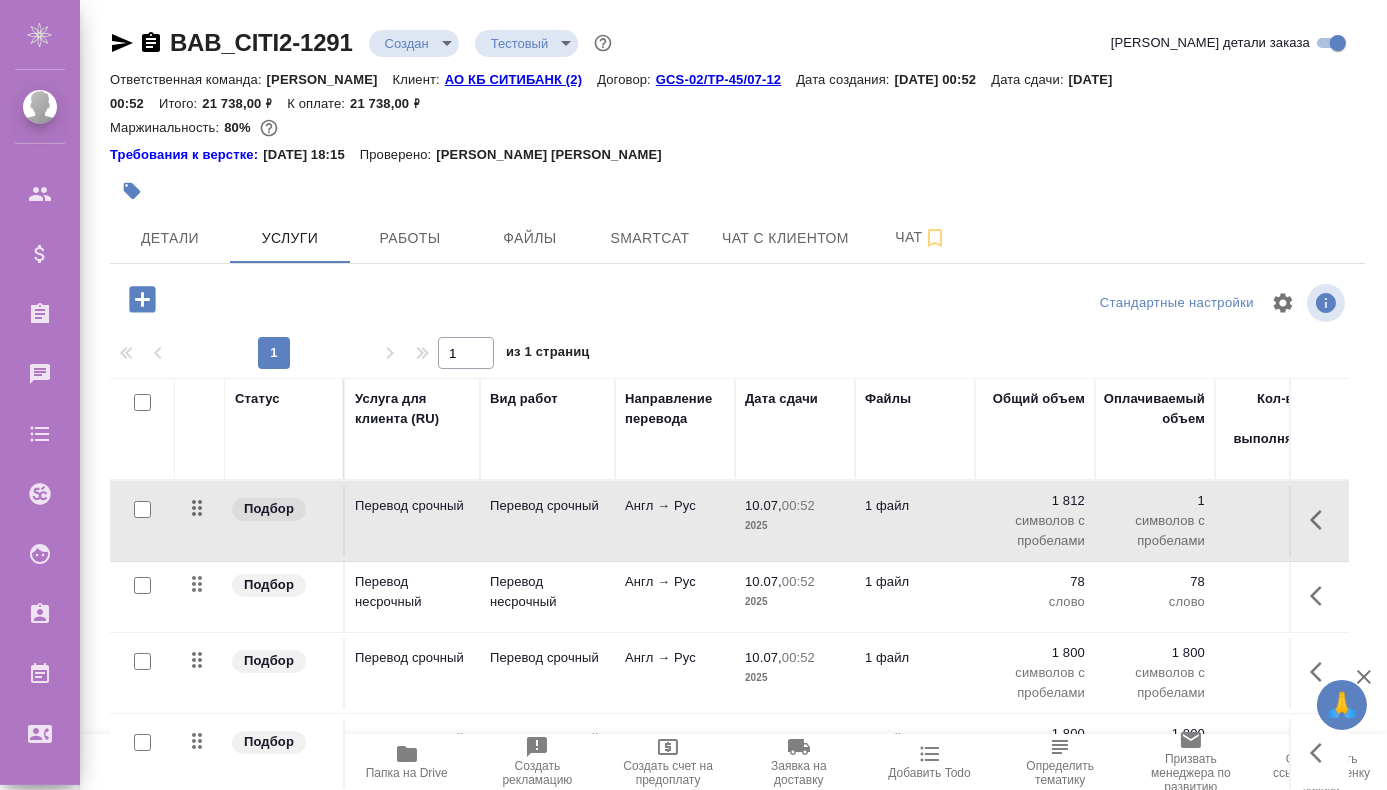 scroll, scrollTop: 29, scrollLeft: 0, axis: vertical 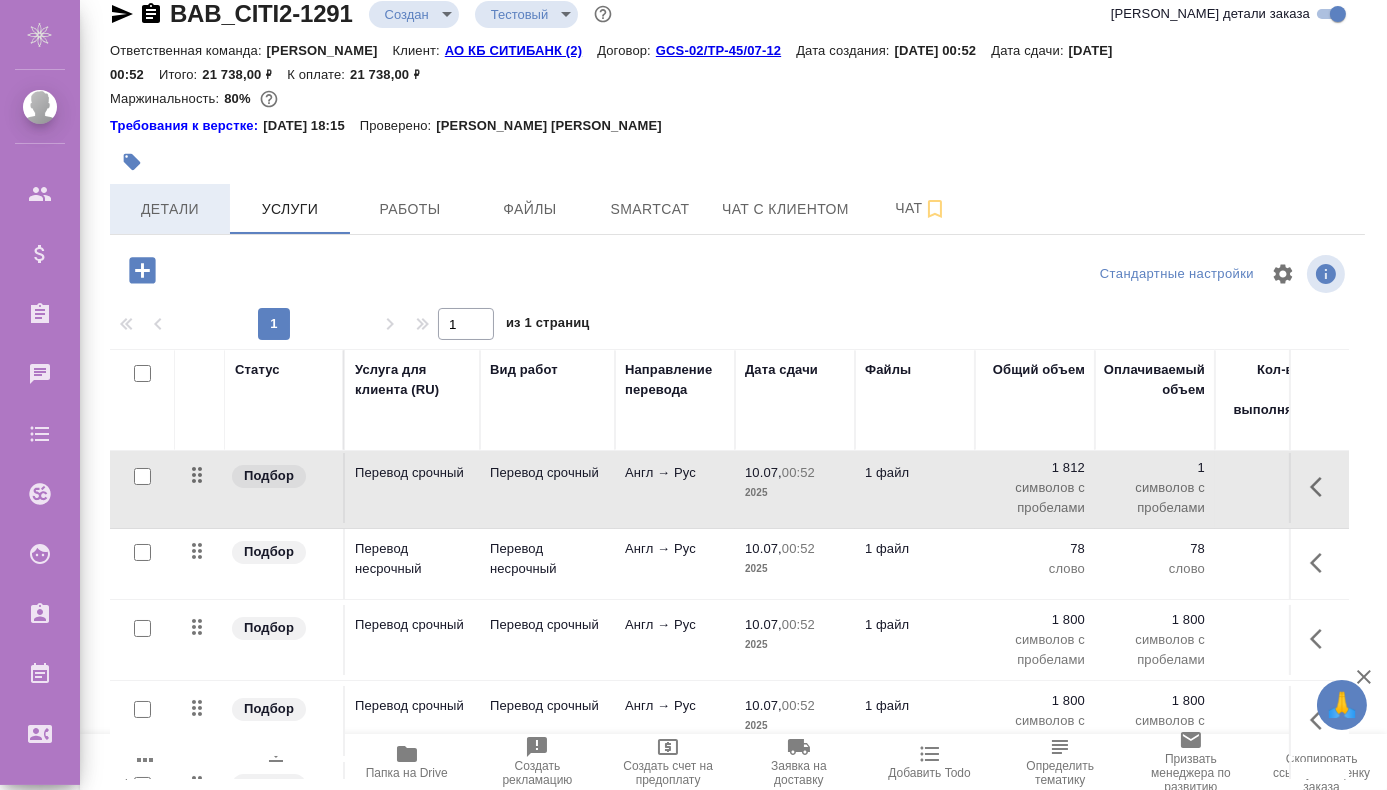 click on "Детали" at bounding box center [170, 209] 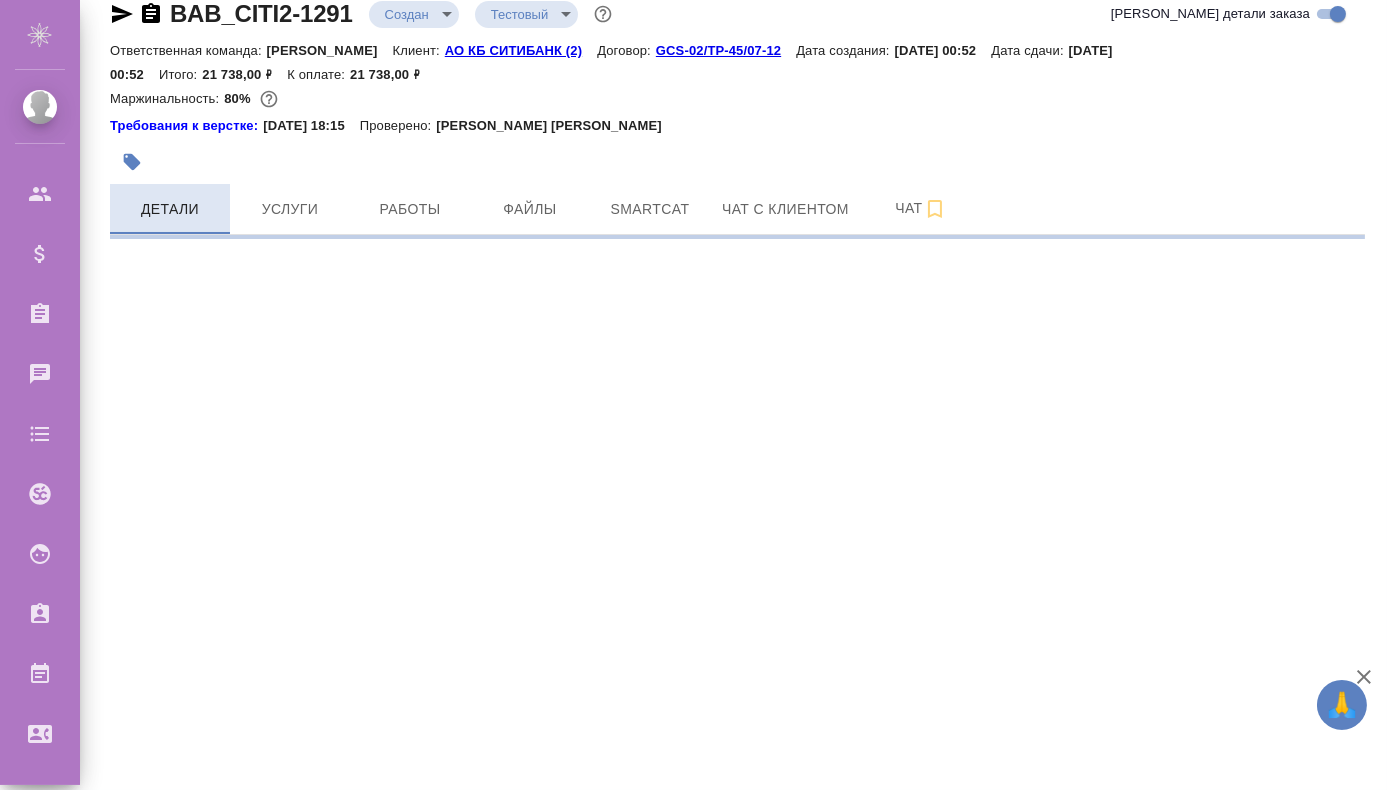 select on "RU" 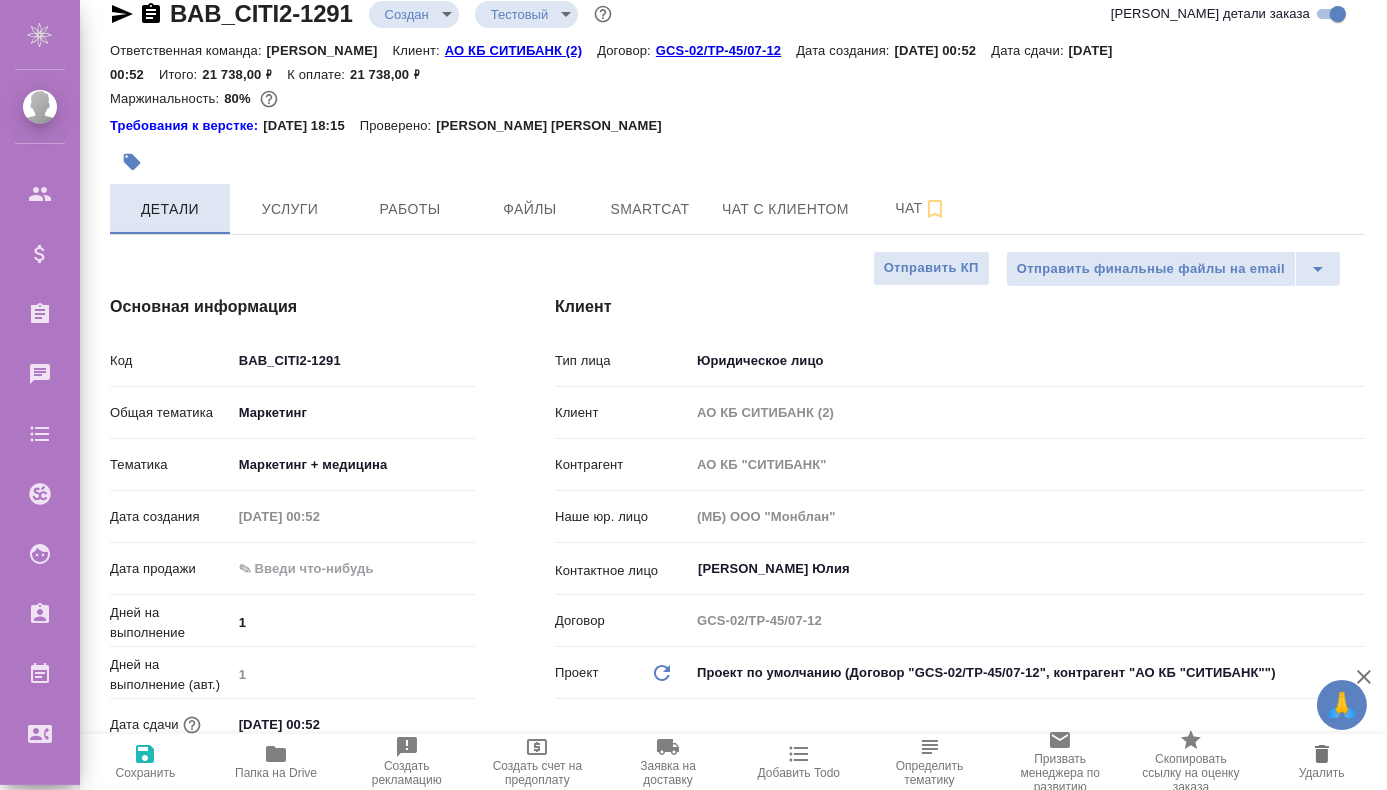 type on "x" 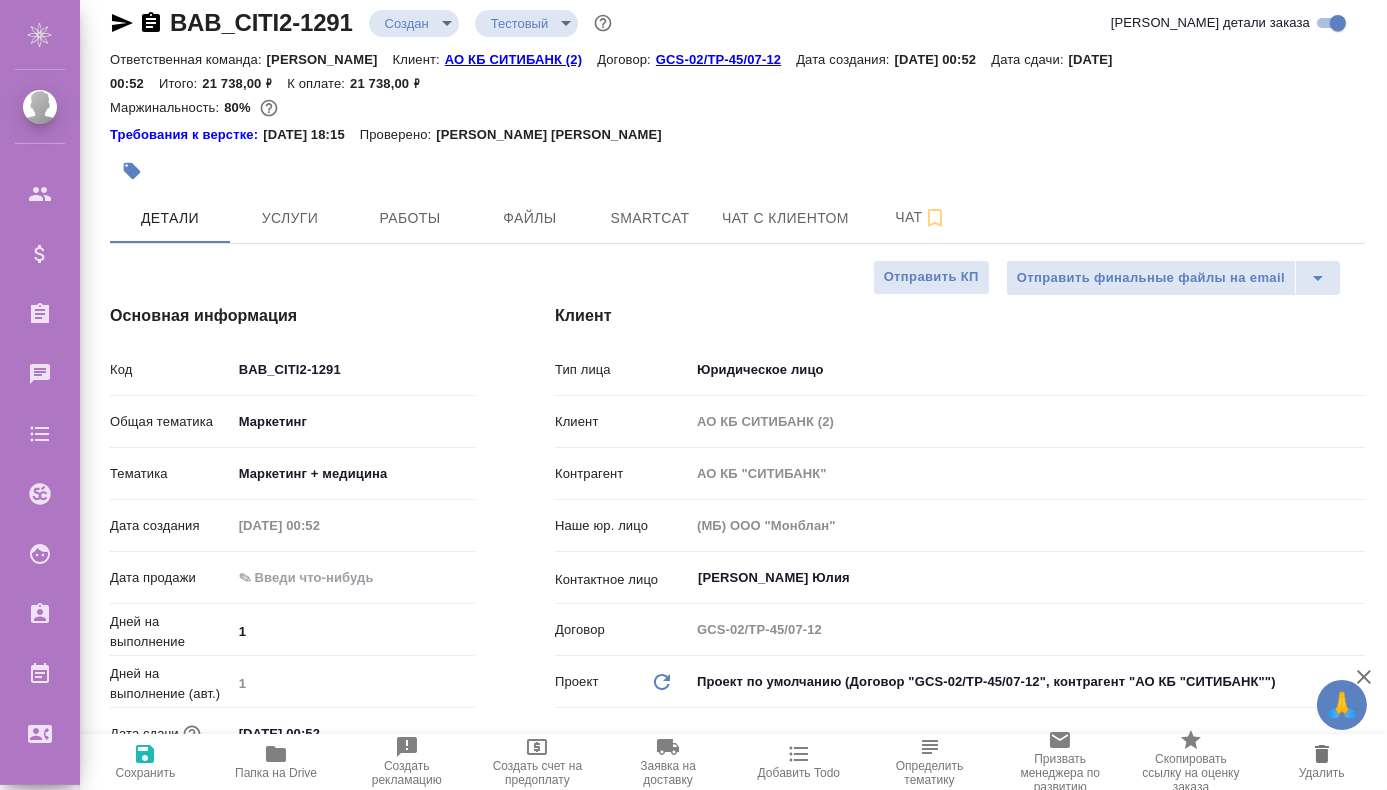 scroll, scrollTop: 0, scrollLeft: 0, axis: both 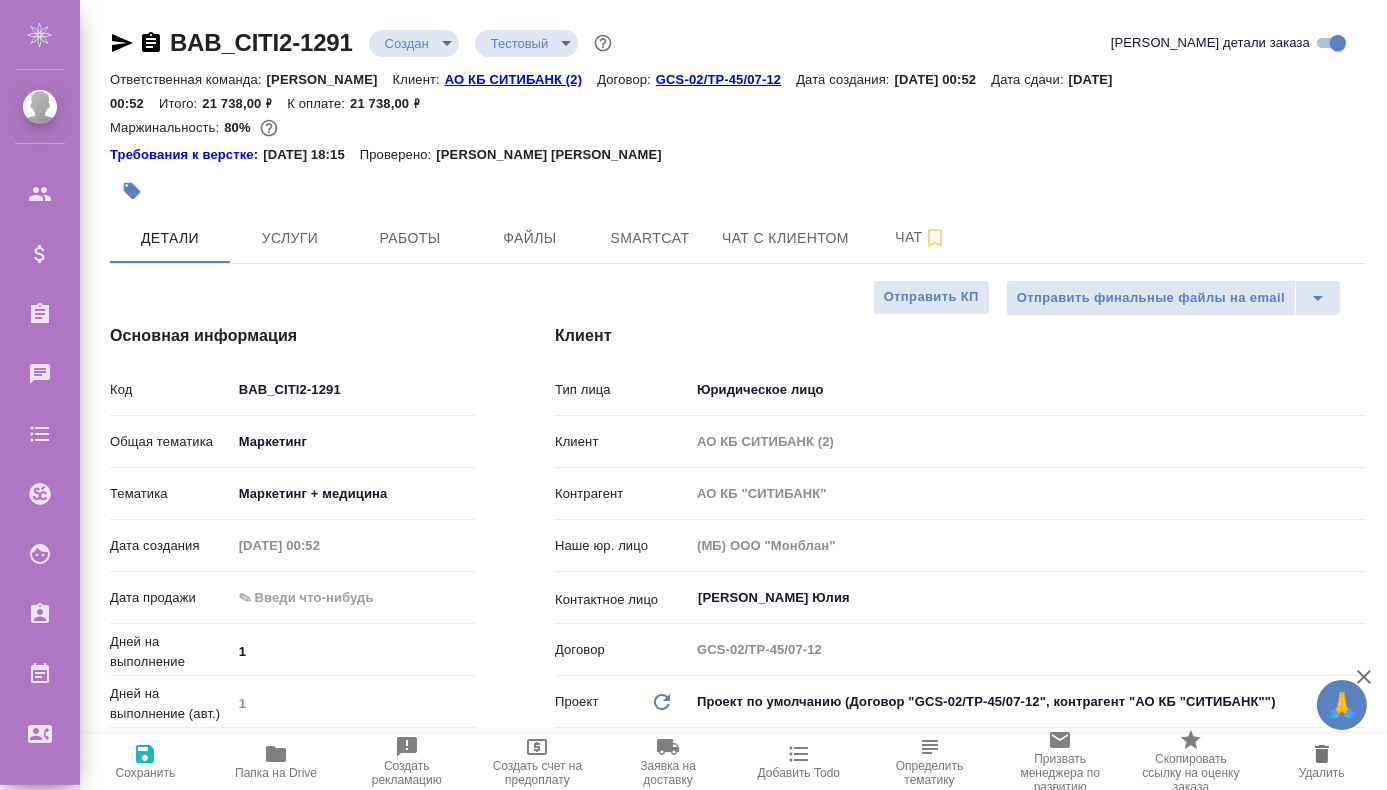 type on "x" 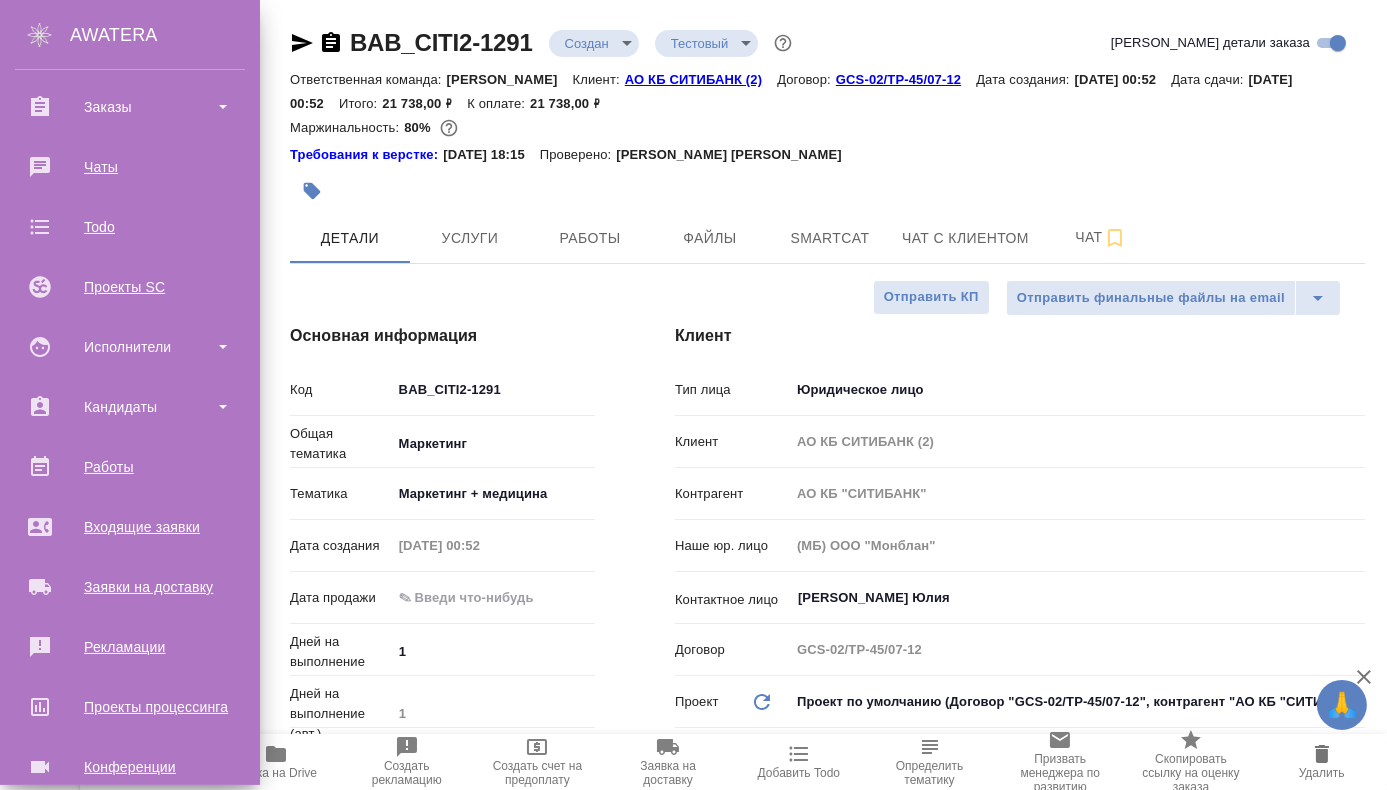 scroll, scrollTop: 364, scrollLeft: 0, axis: vertical 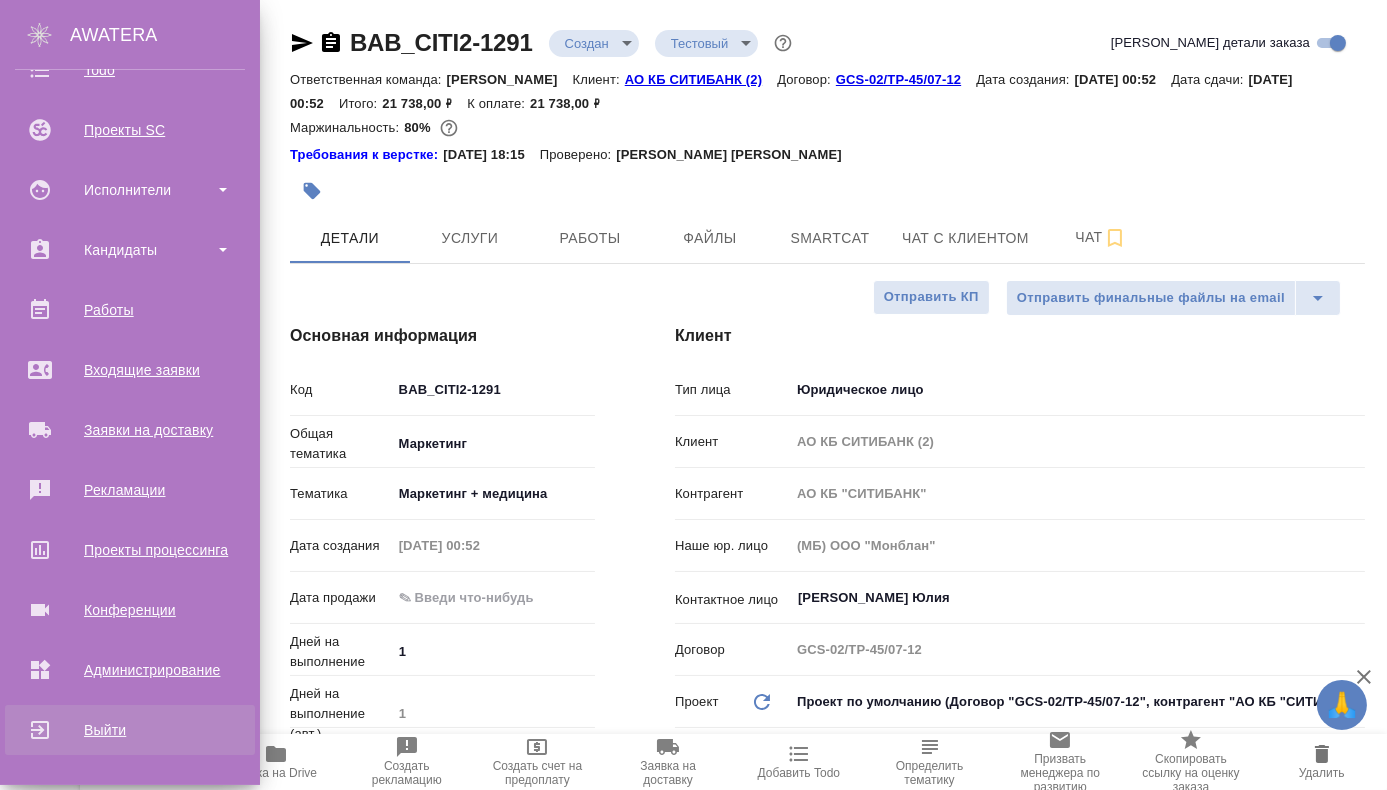click on "Выйти" at bounding box center [130, 730] 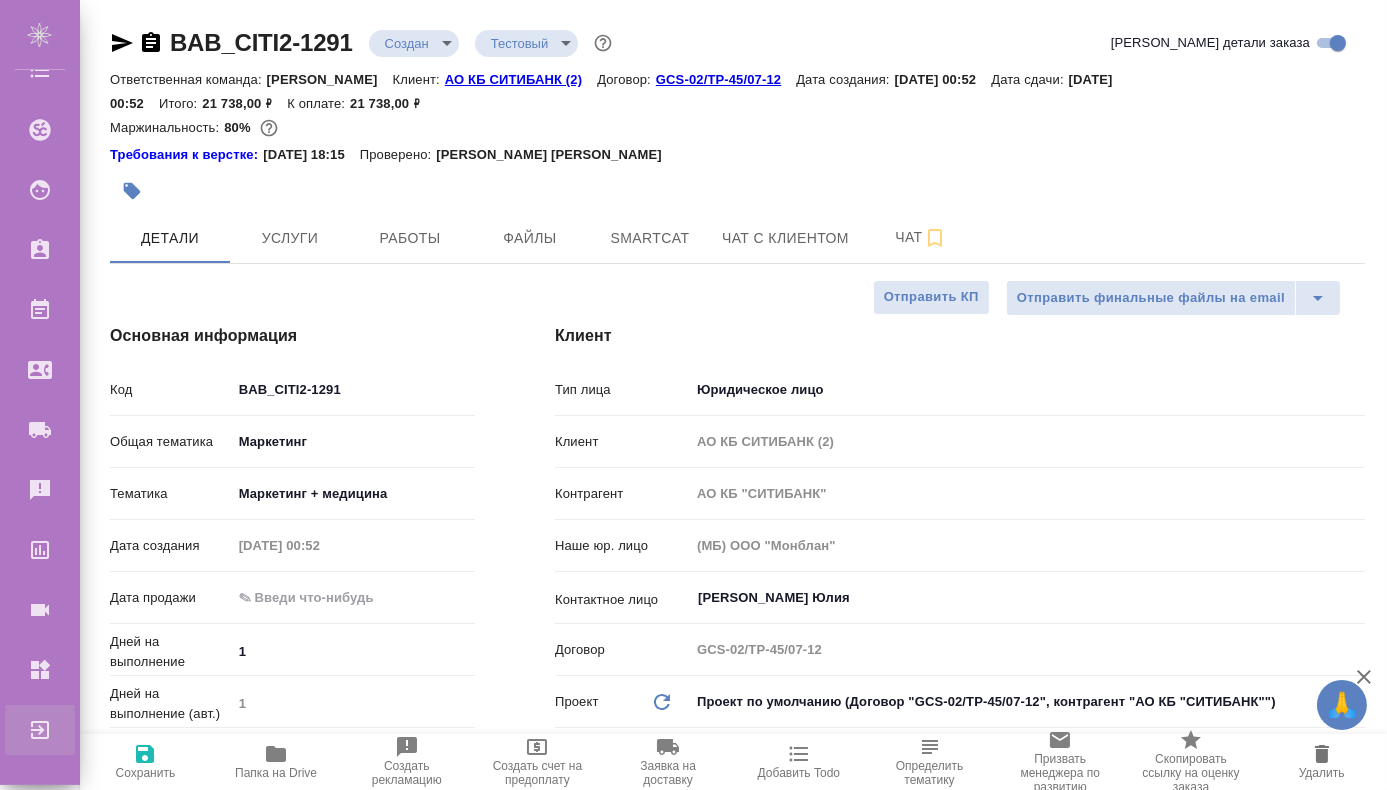 type on "x" 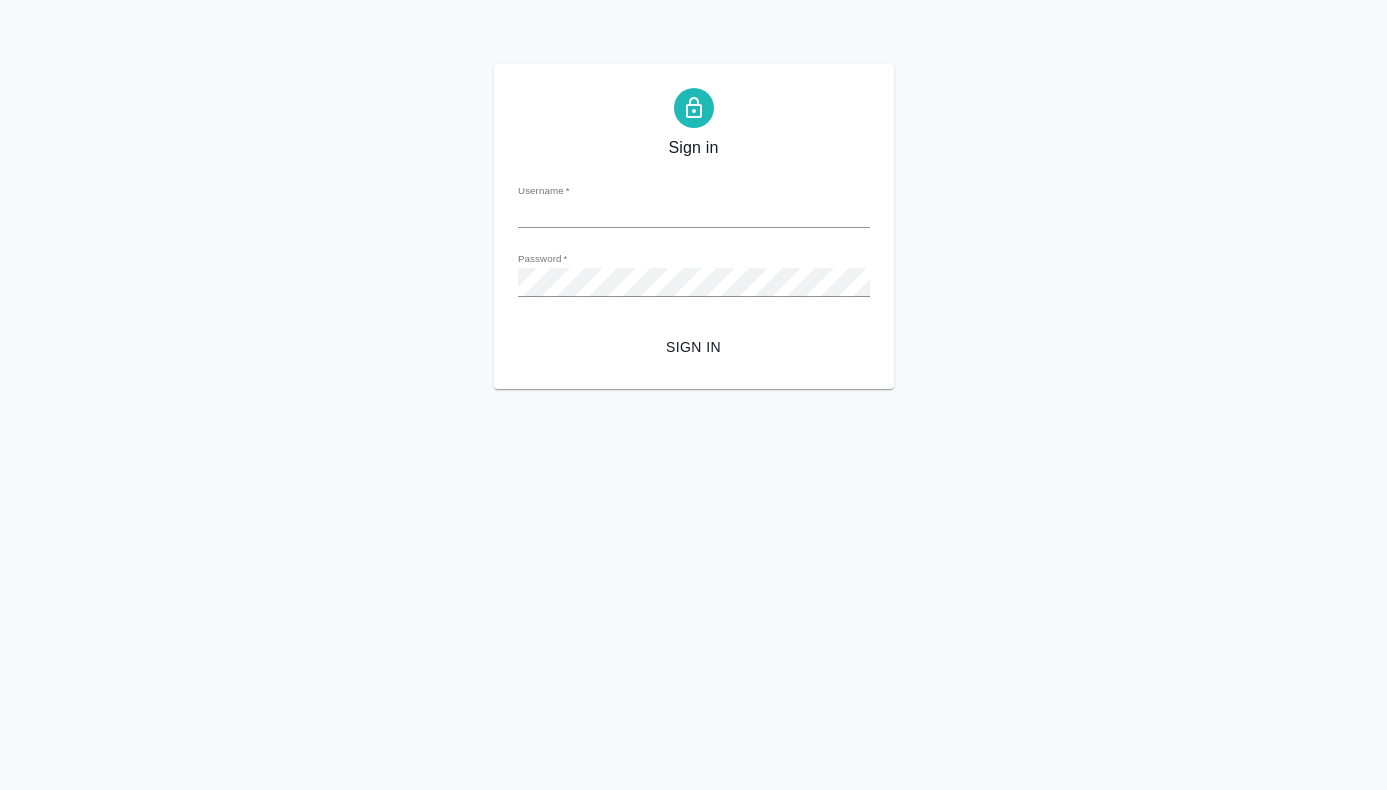 scroll, scrollTop: 0, scrollLeft: 0, axis: both 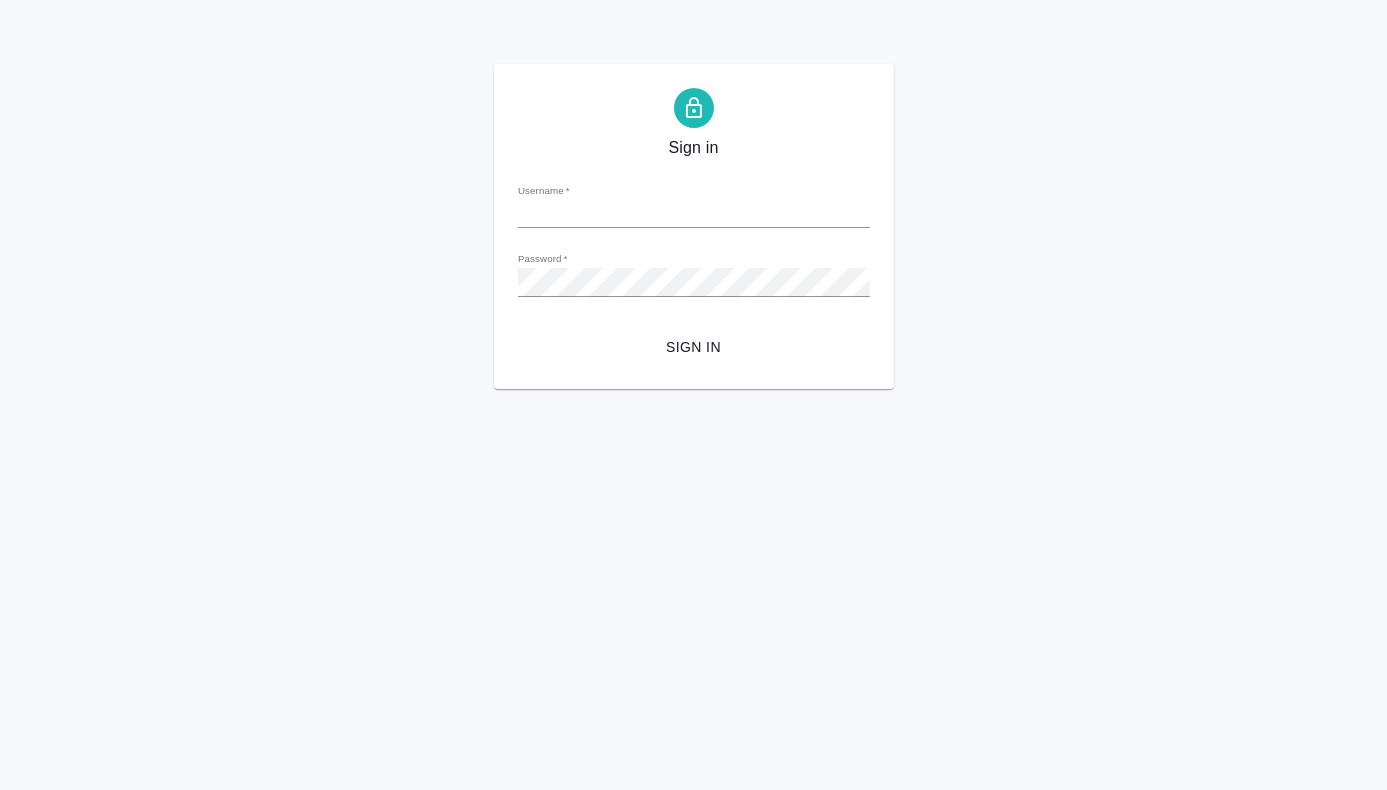 type on "[EMAIL_ADDRESS][DOMAIN_NAME]" 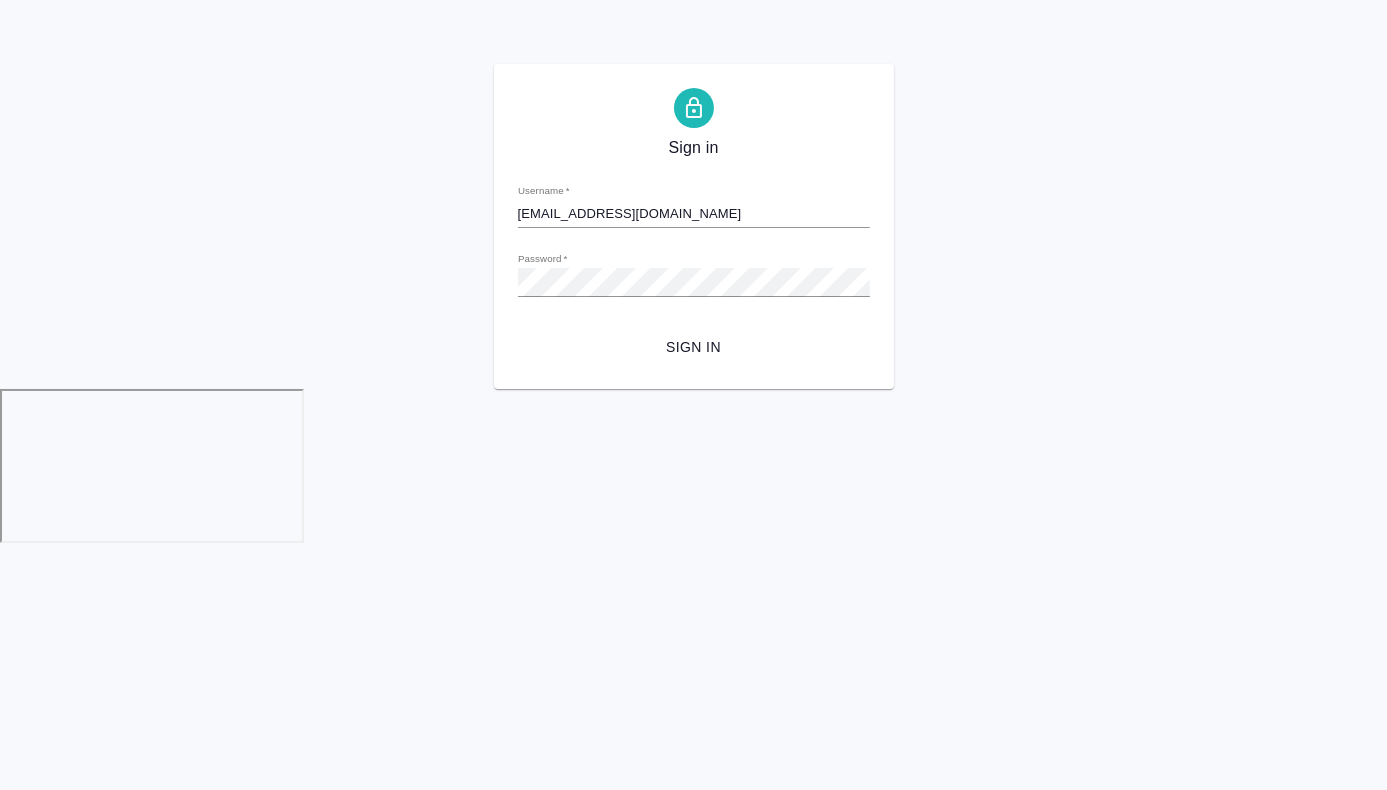 click on "m.chepelev@awatera.com" at bounding box center (694, 214) 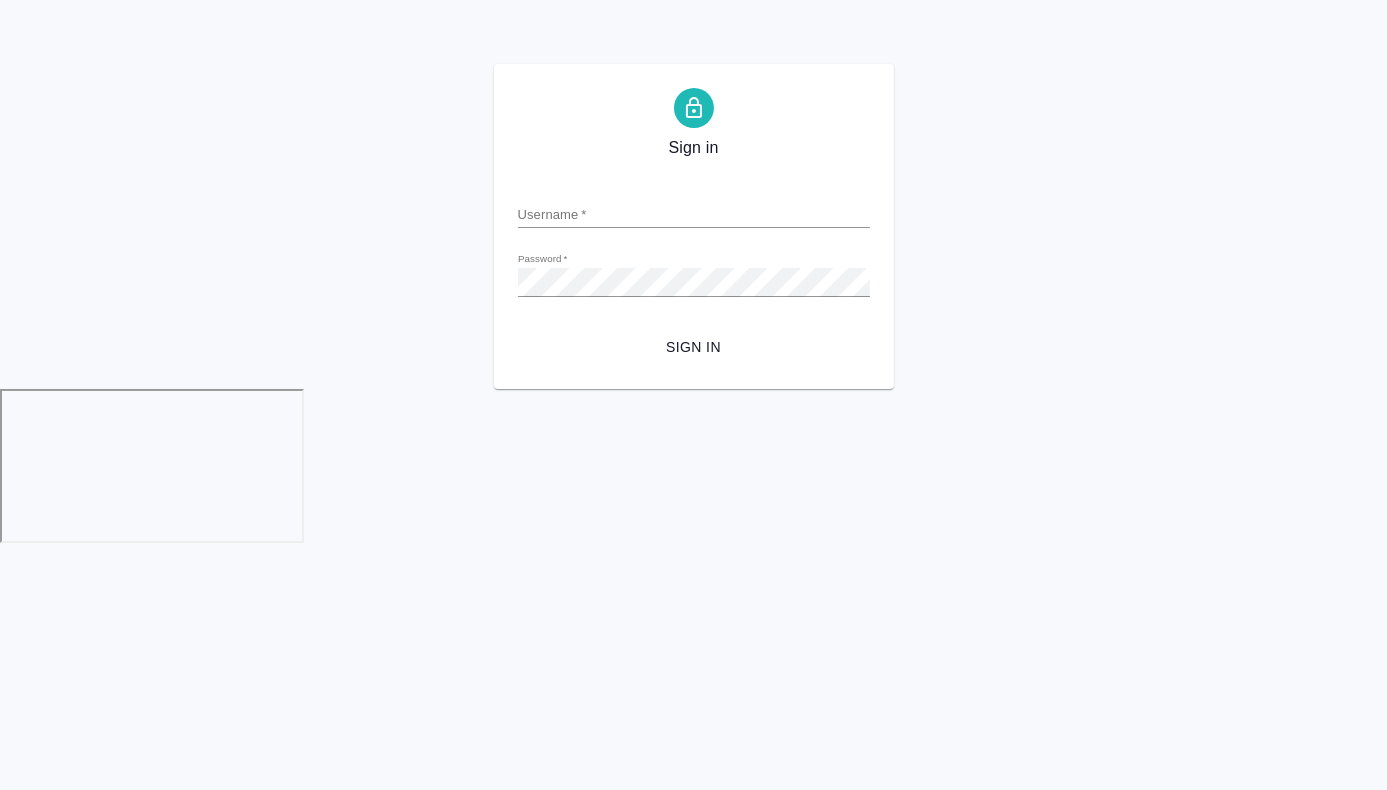 type on "к" 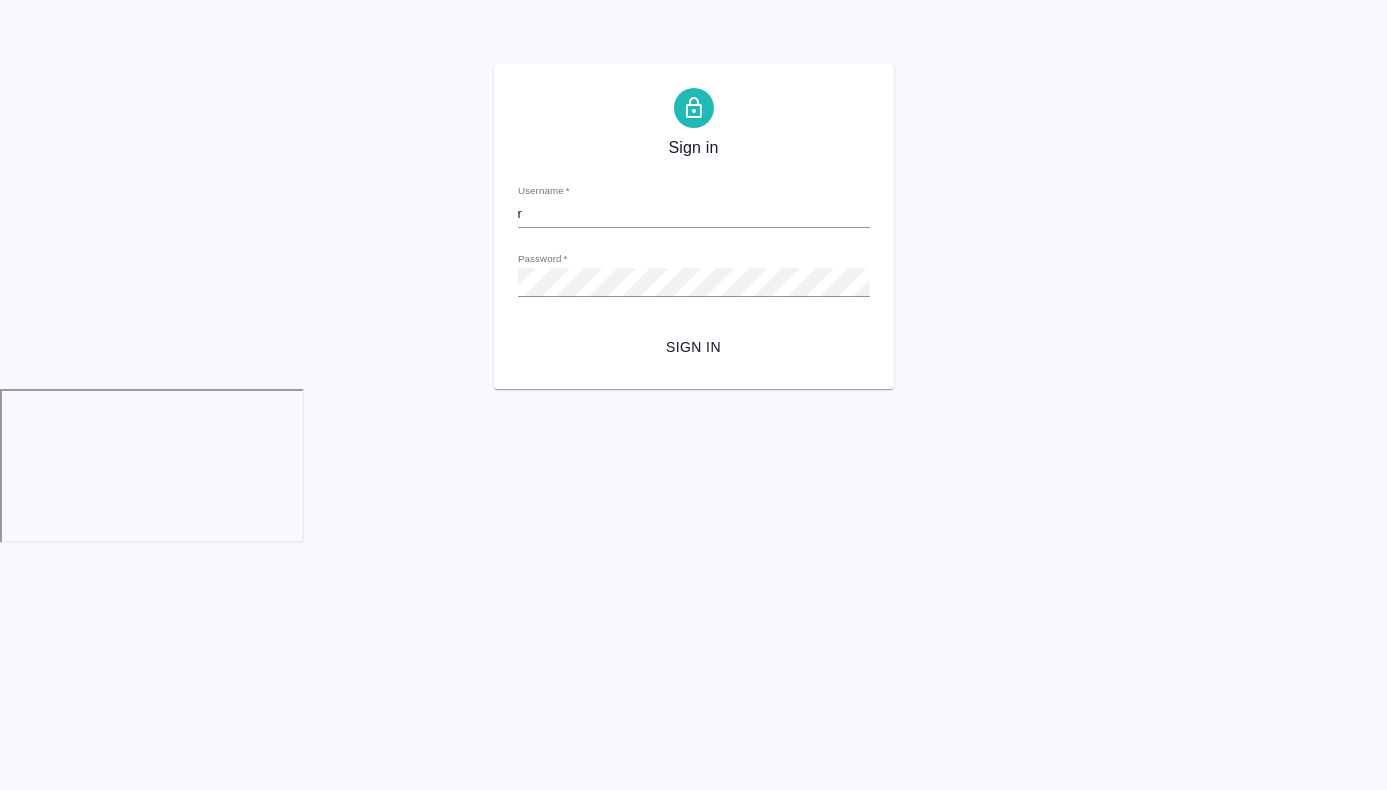 type on "r_dtp@awatera.com" 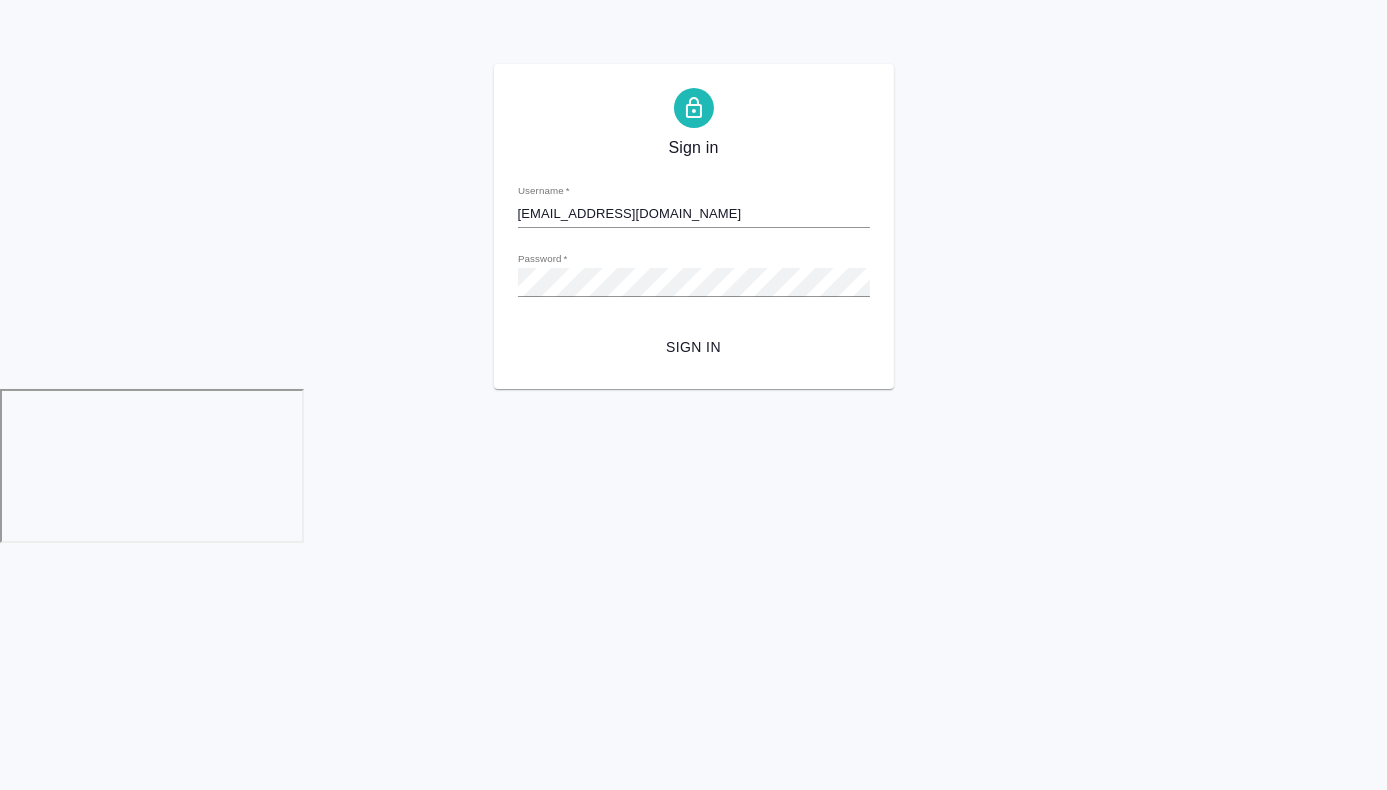 click on "Sign in" at bounding box center (694, 347) 